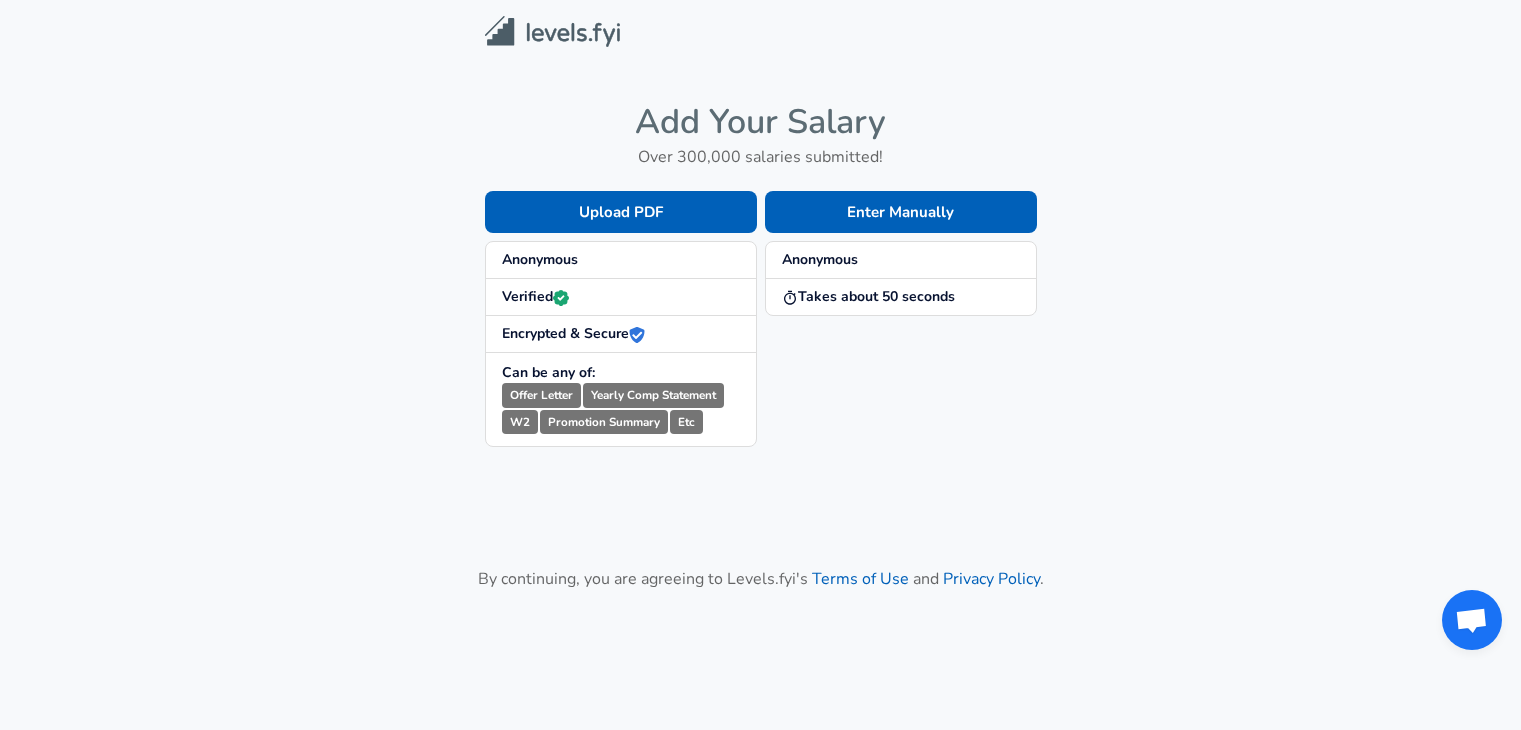 scroll, scrollTop: 0, scrollLeft: 0, axis: both 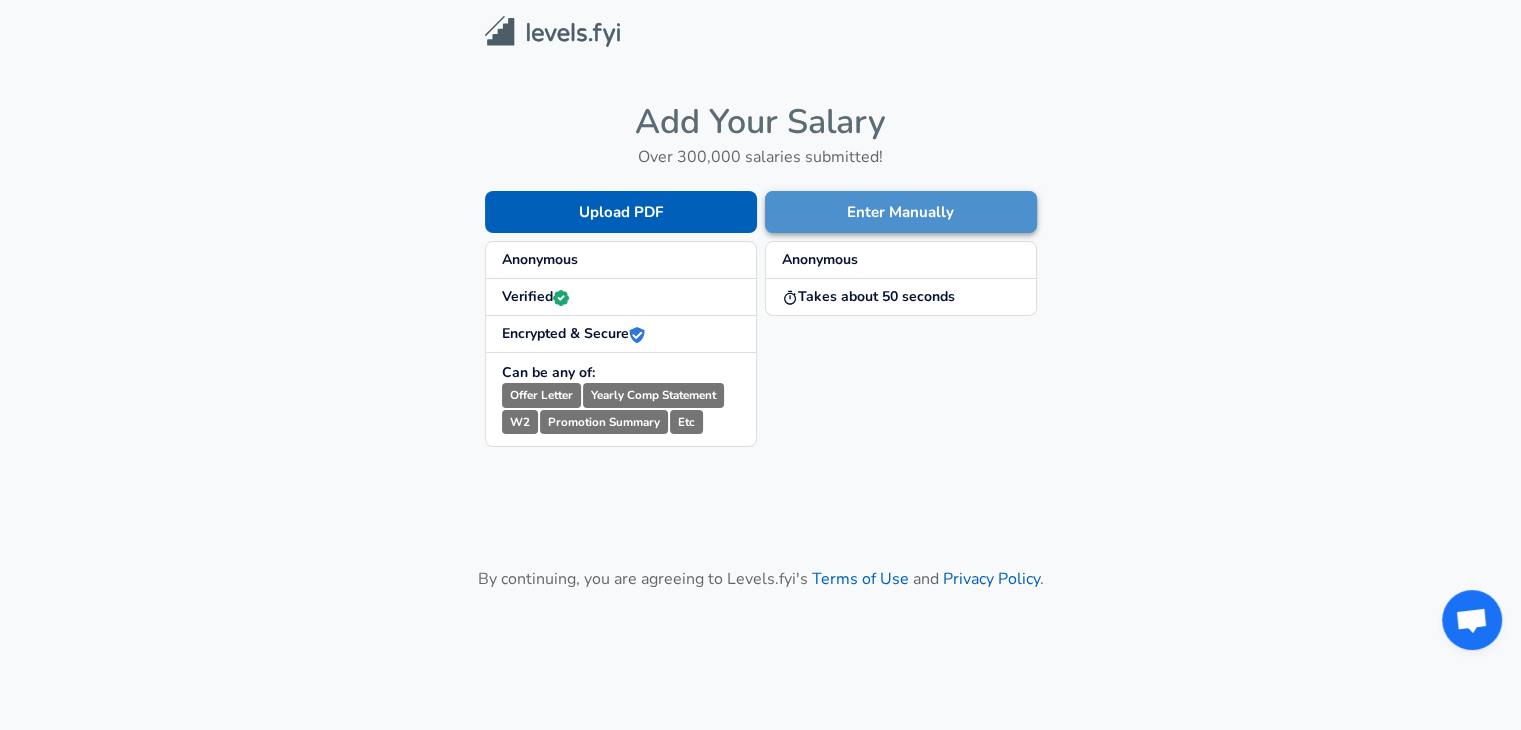 click on "Enter Manually" at bounding box center (901, 212) 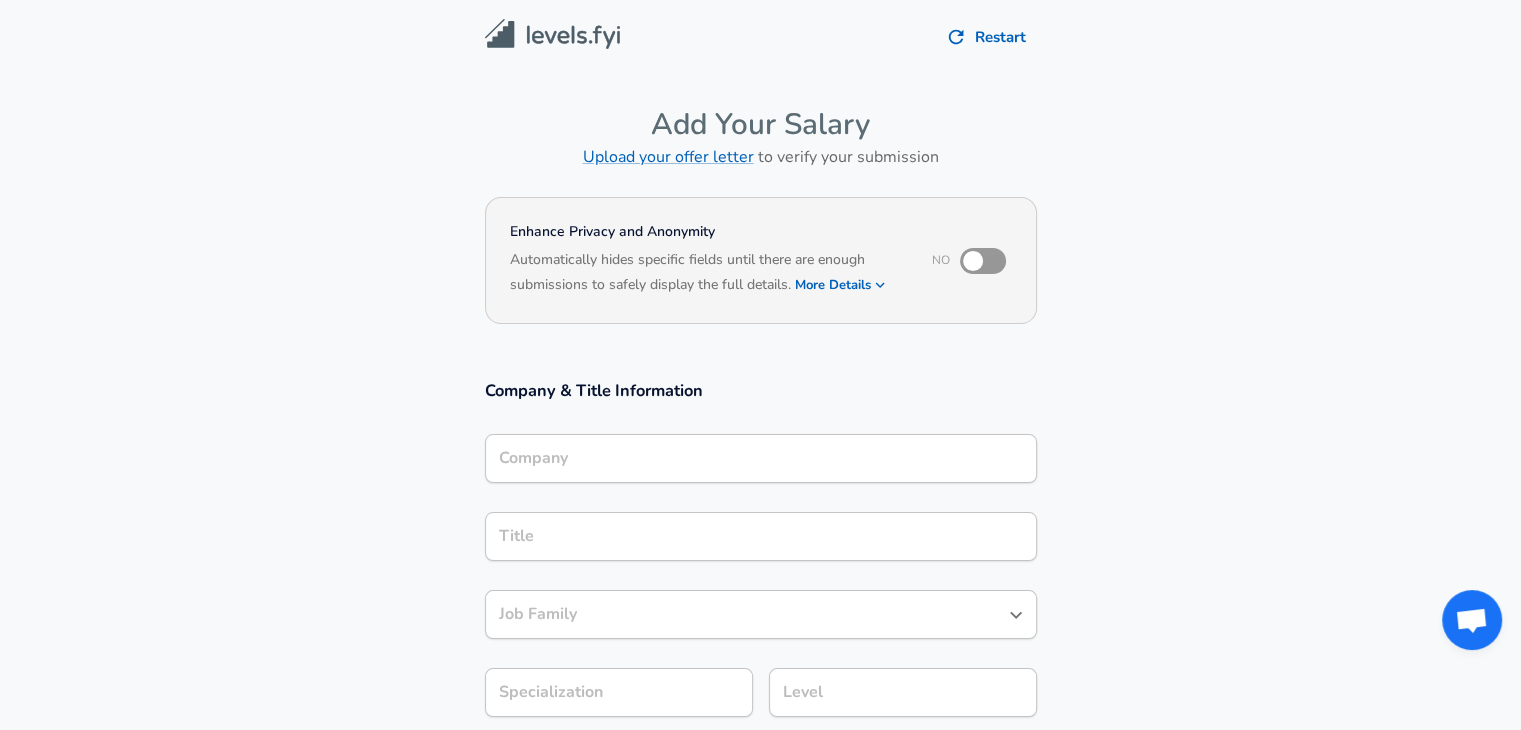 scroll, scrollTop: 20, scrollLeft: 0, axis: vertical 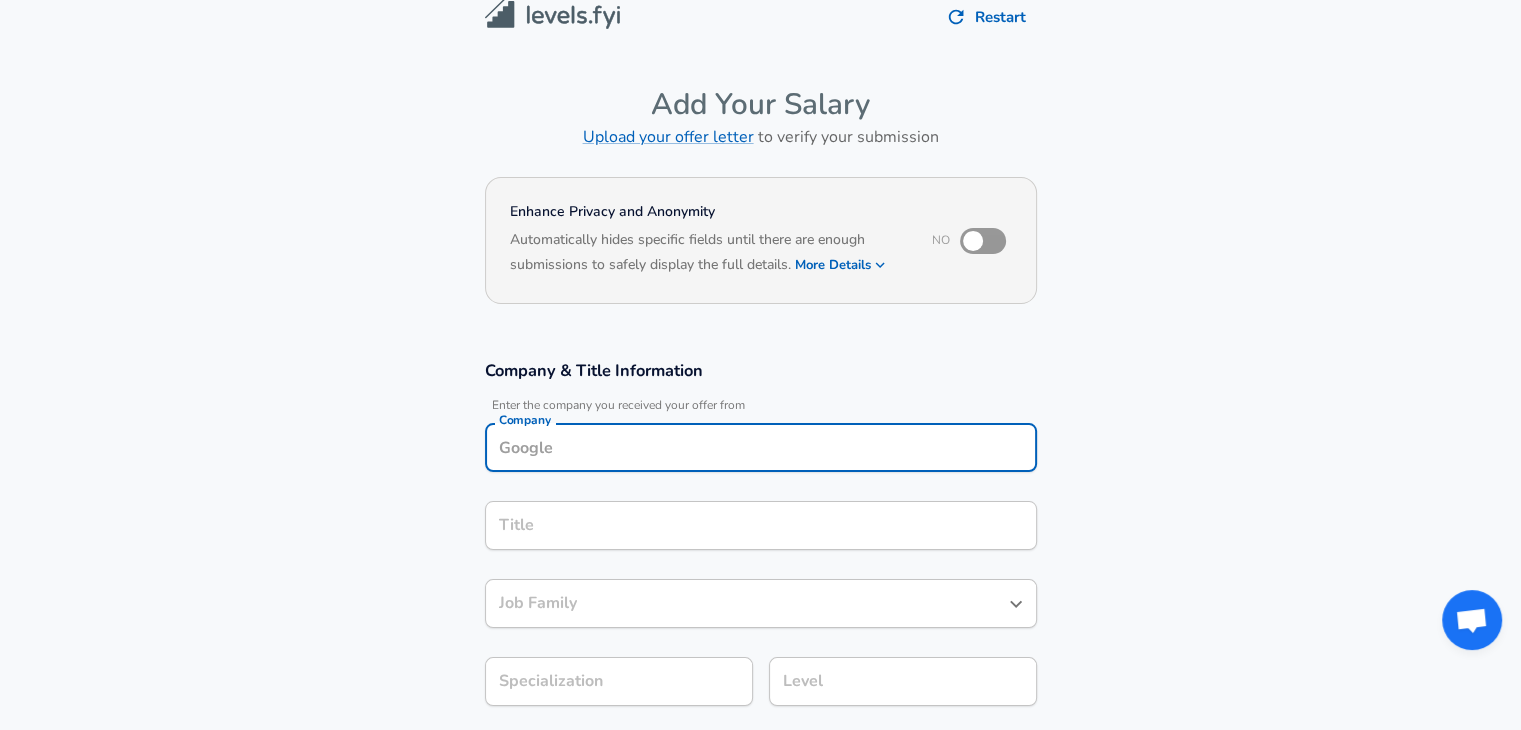 click on "Company" at bounding box center [761, 447] 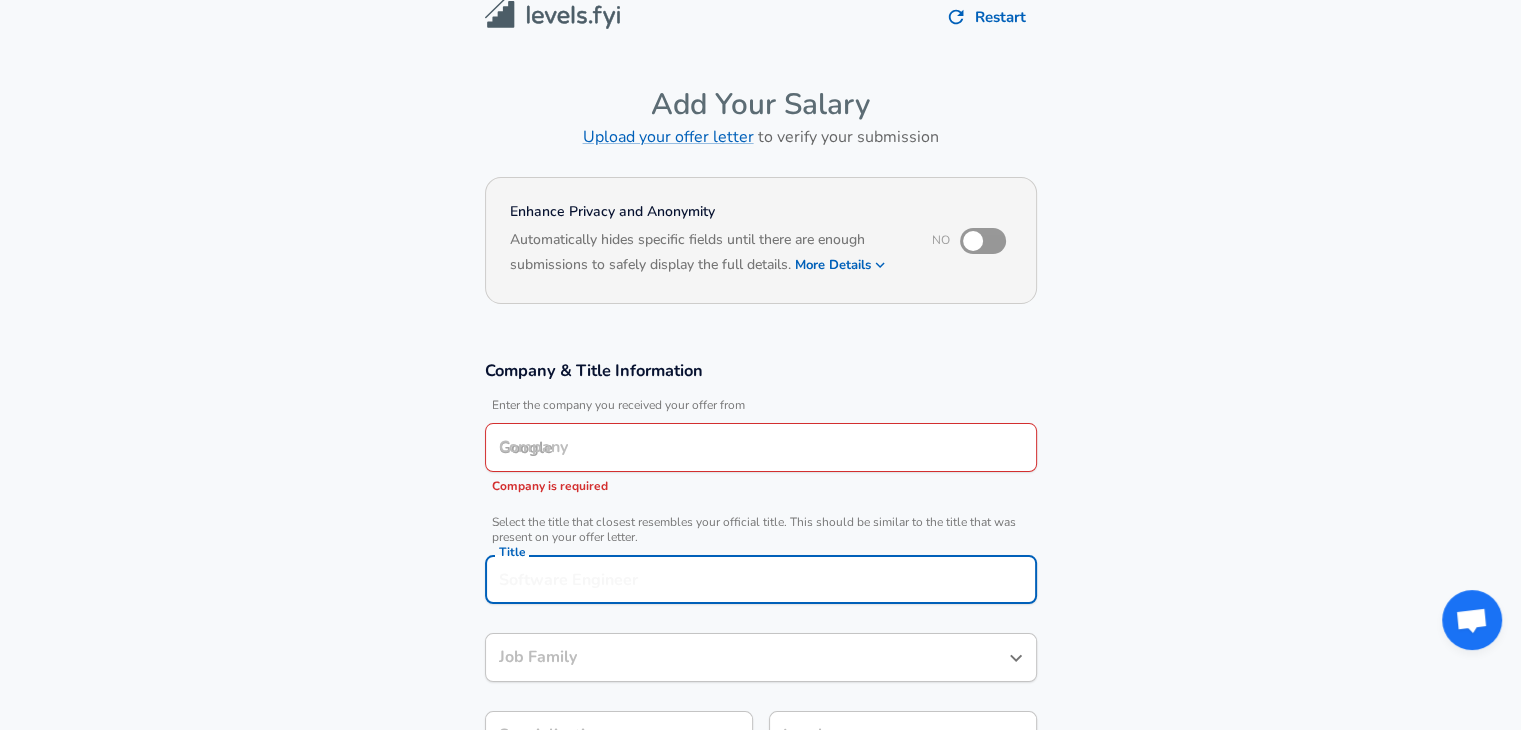 scroll, scrollTop: 60, scrollLeft: 0, axis: vertical 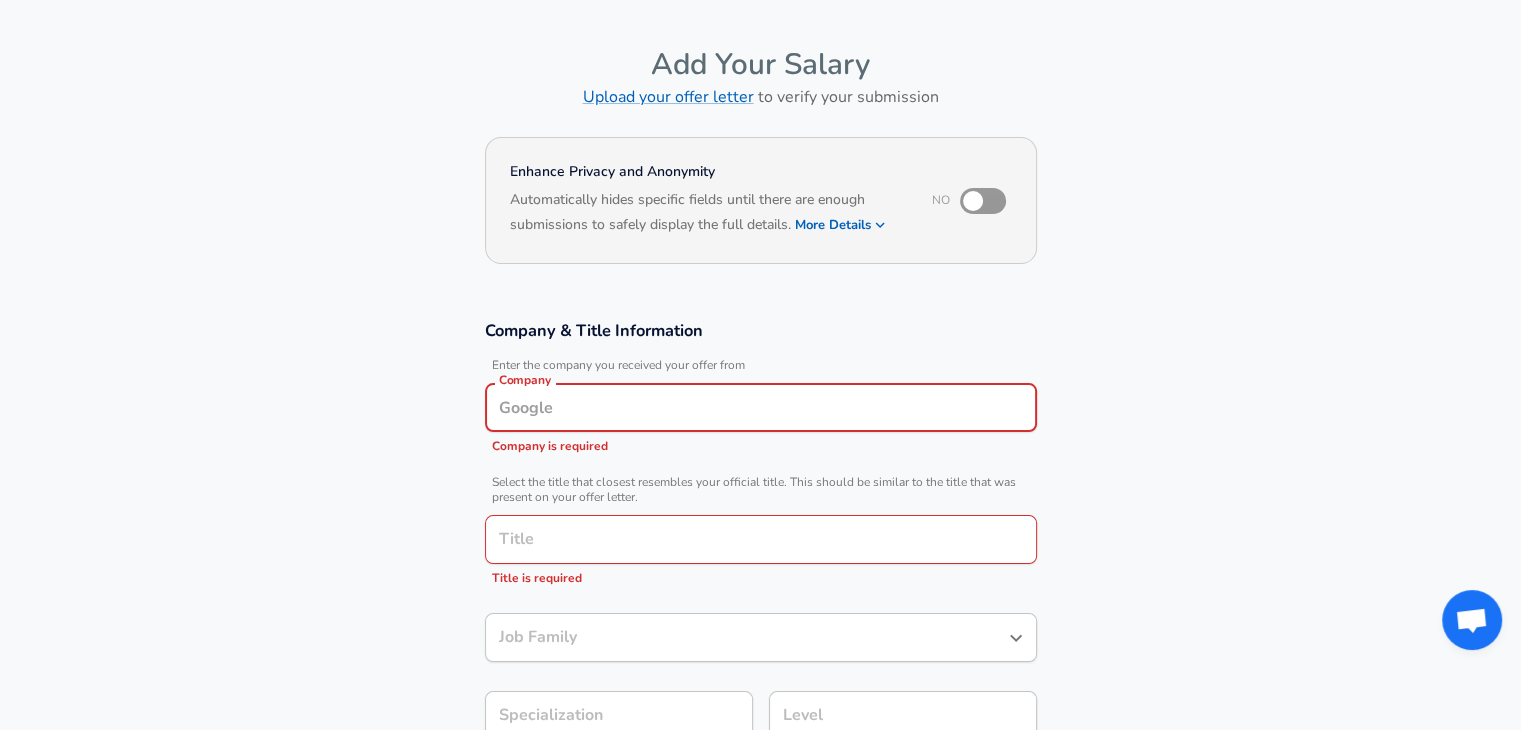 click on "Company" at bounding box center [761, 407] 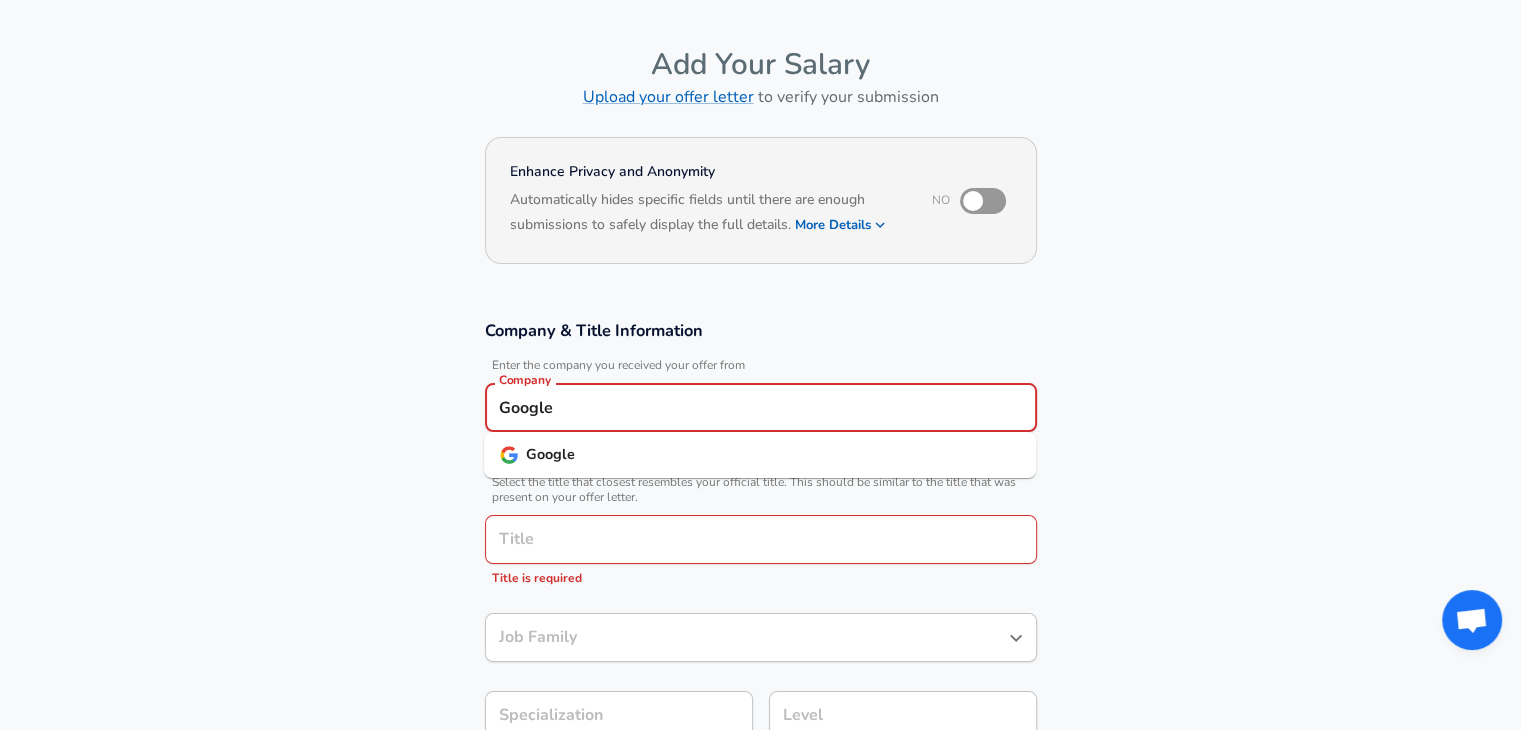 type on "Google" 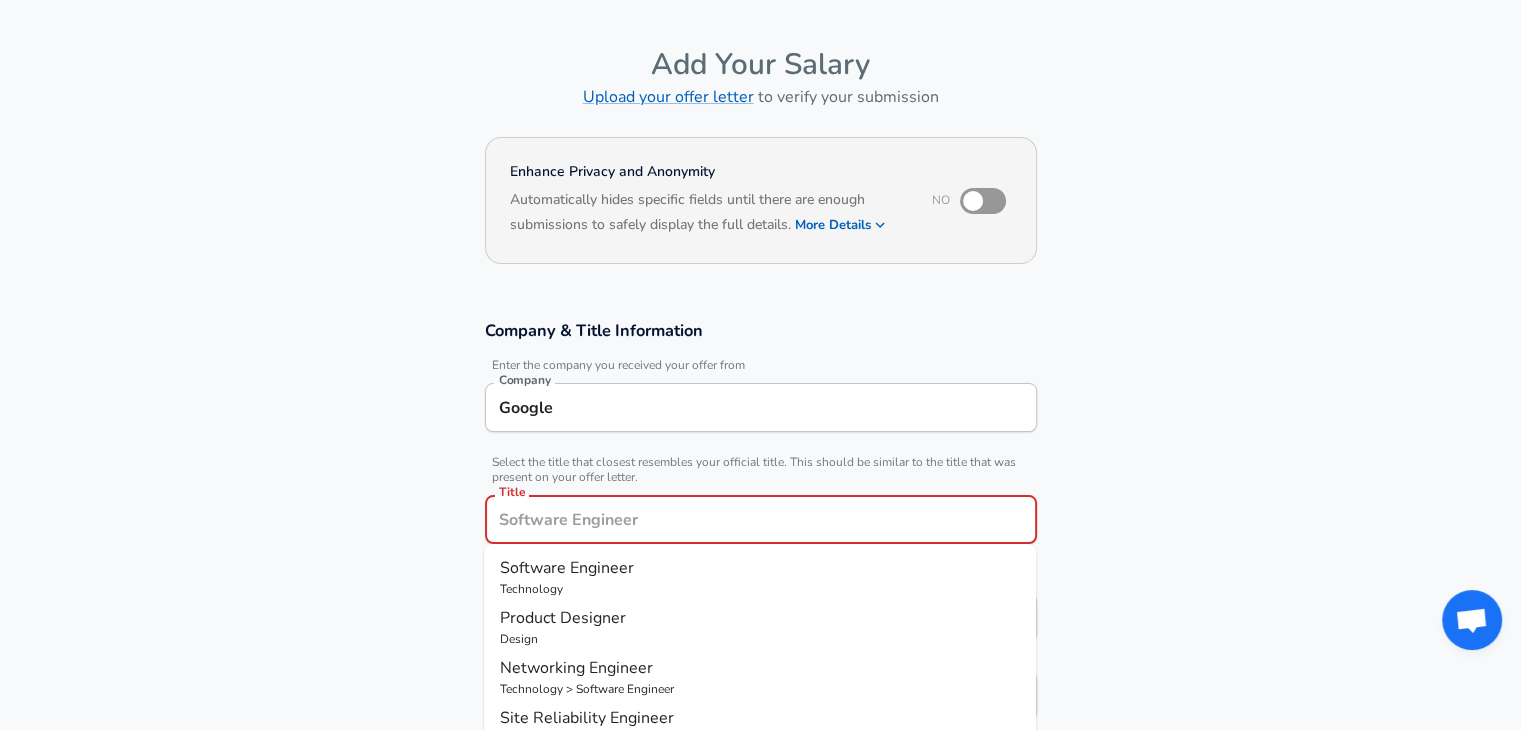 click on "Title" at bounding box center (761, 519) 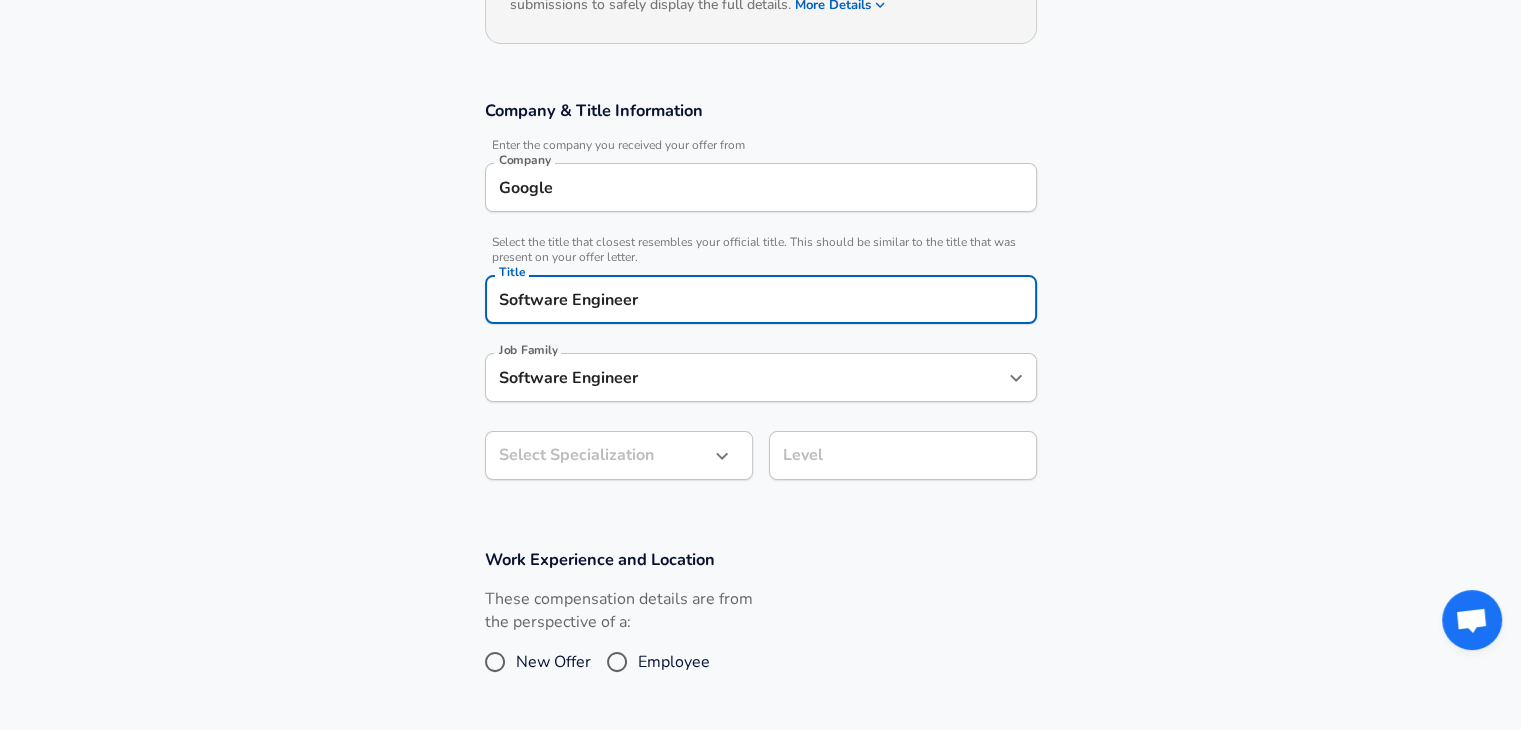 scroll, scrollTop: 340, scrollLeft: 0, axis: vertical 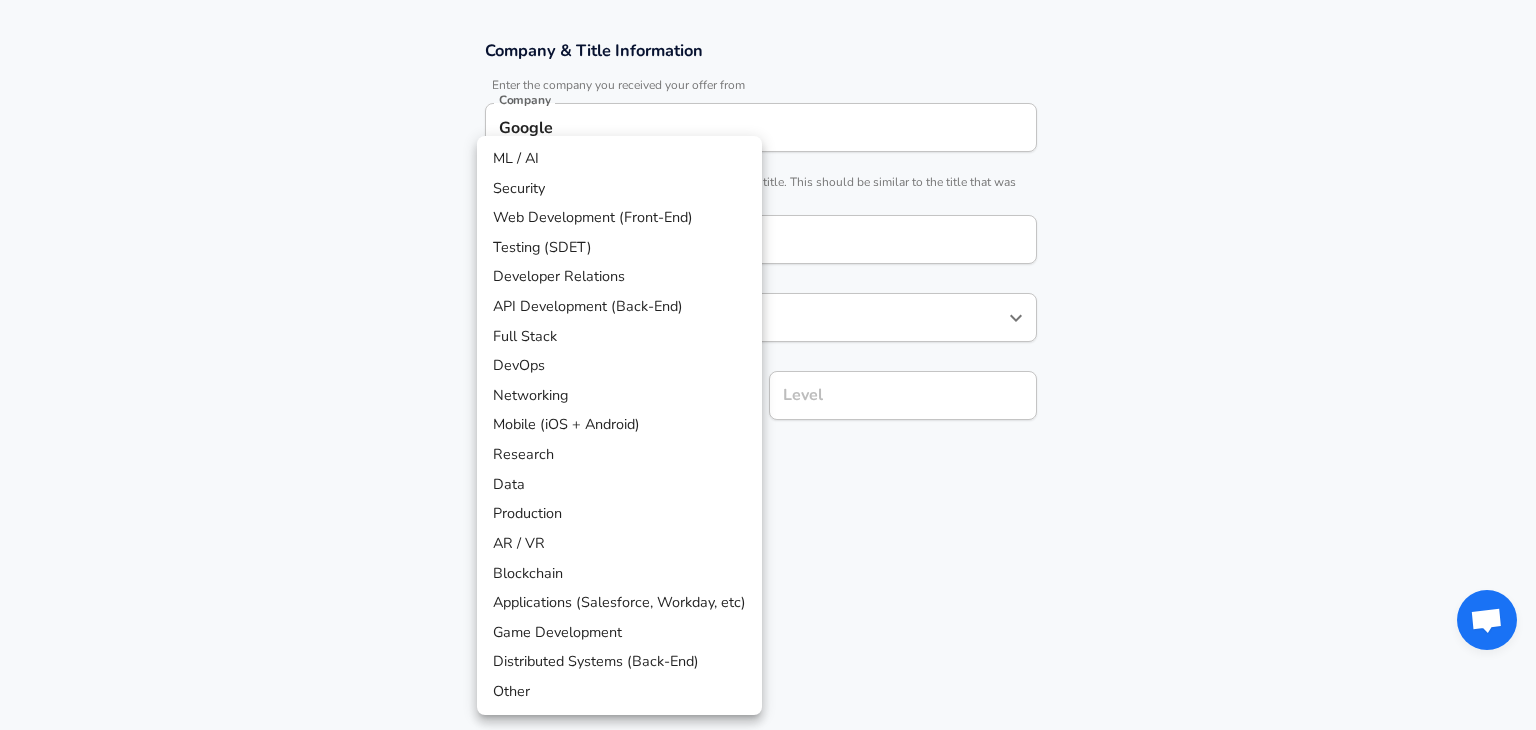 click on "Restart Add Your Salary Upload your offer letter   to verify your submission Enhance Privacy and Anonymity No Automatically hides specific fields until there are enough submissions to safely display the full details.   More Details Based on your submission and the data points that we have already collected, we will automatically hide and anonymize specific fields if there aren't enough data points to remain sufficiently anonymous. Company & Title Information   Enter the company you received your offer from Company Google Company   Select the title that closest resembles your official title. This should be similar to the title that was present on your offer letter. Title Software Engineer Title Job Family Software Engineer Job Family   Select a Specialization that best fits your role. If you can't find one, select 'Other' to enter a custom specialization Select Specialization ​ Select Specialization Level Level Work Experience and Location These compensation details are from the perspective of a: New Offer" at bounding box center [768, 25] 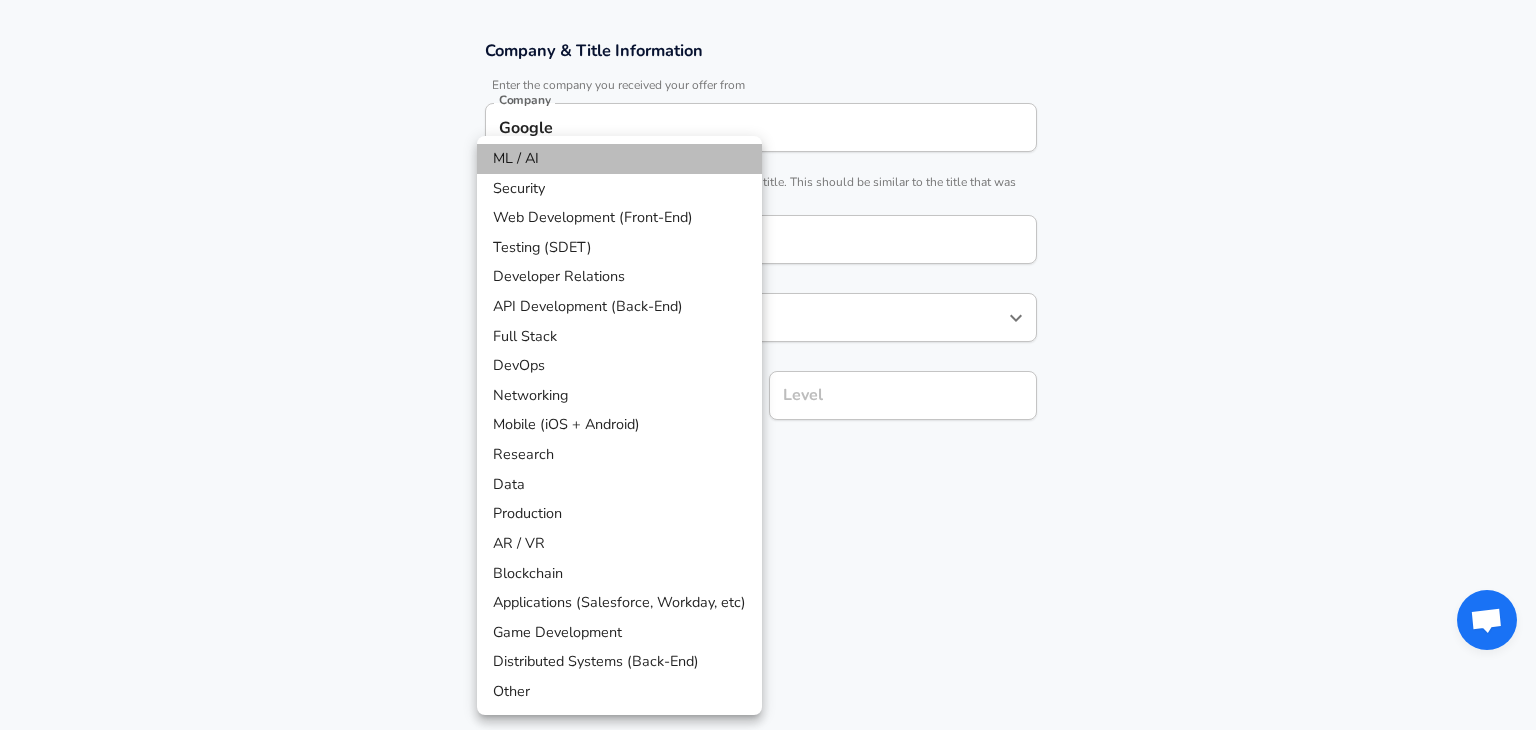 click on "ML / AI" at bounding box center [619, 159] 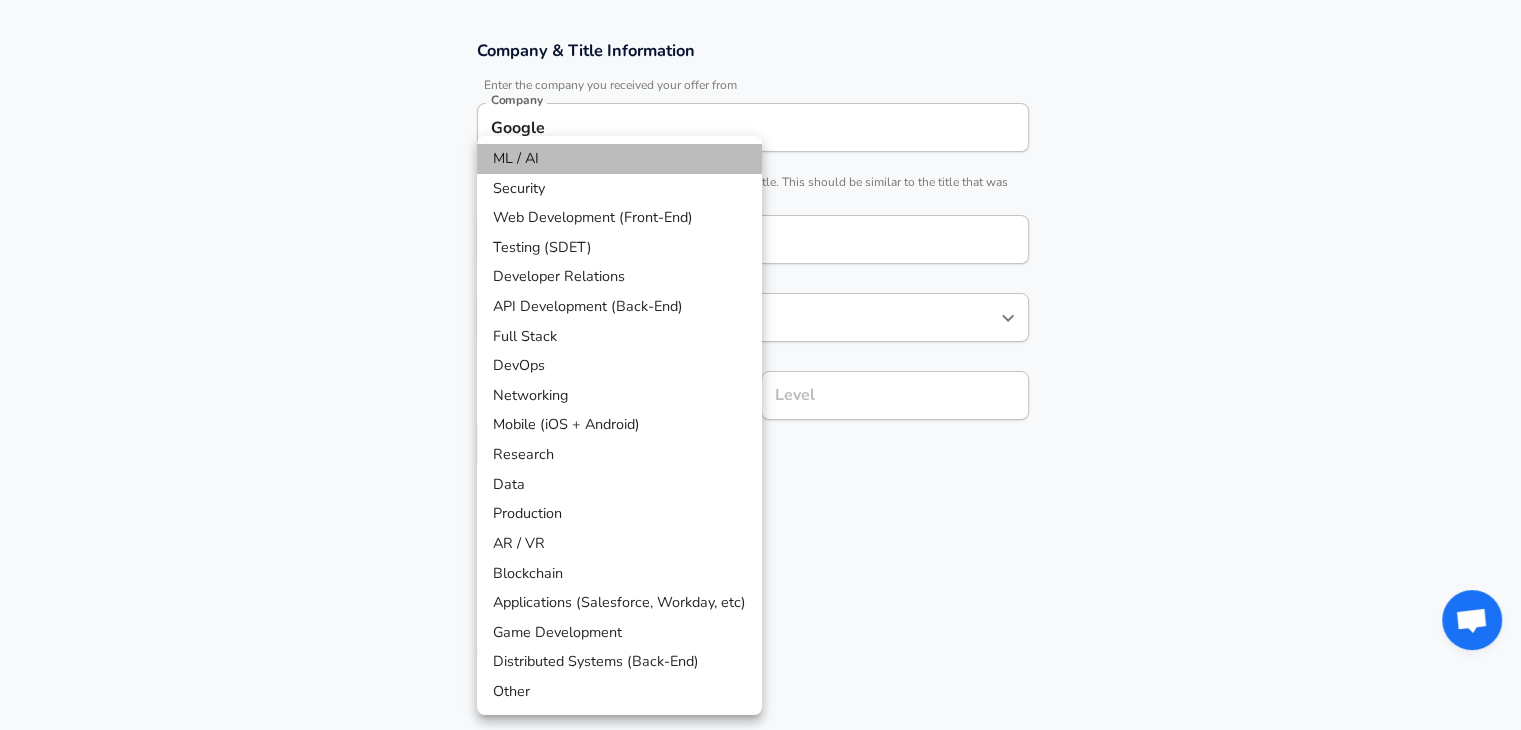 type on "ML / AI" 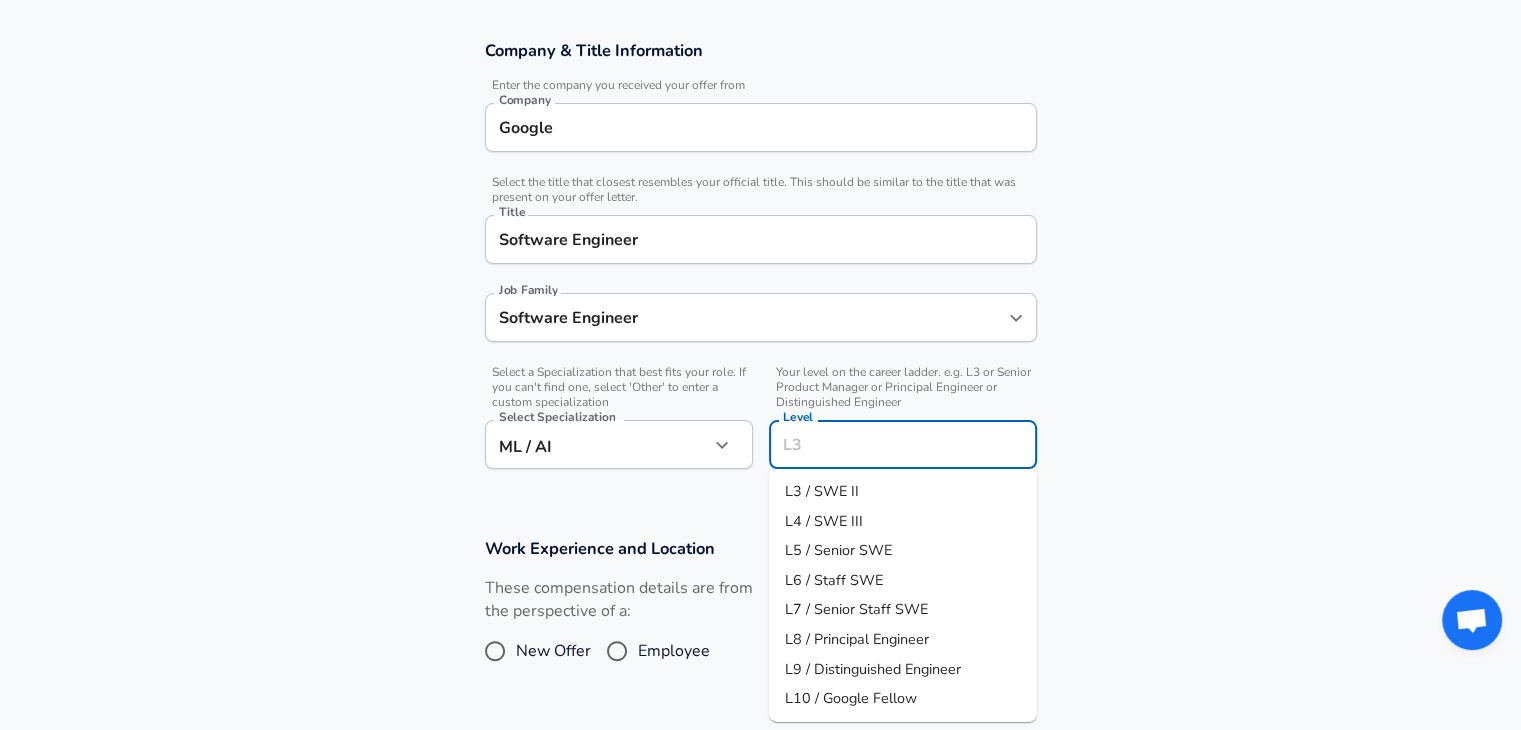 scroll, scrollTop: 380, scrollLeft: 0, axis: vertical 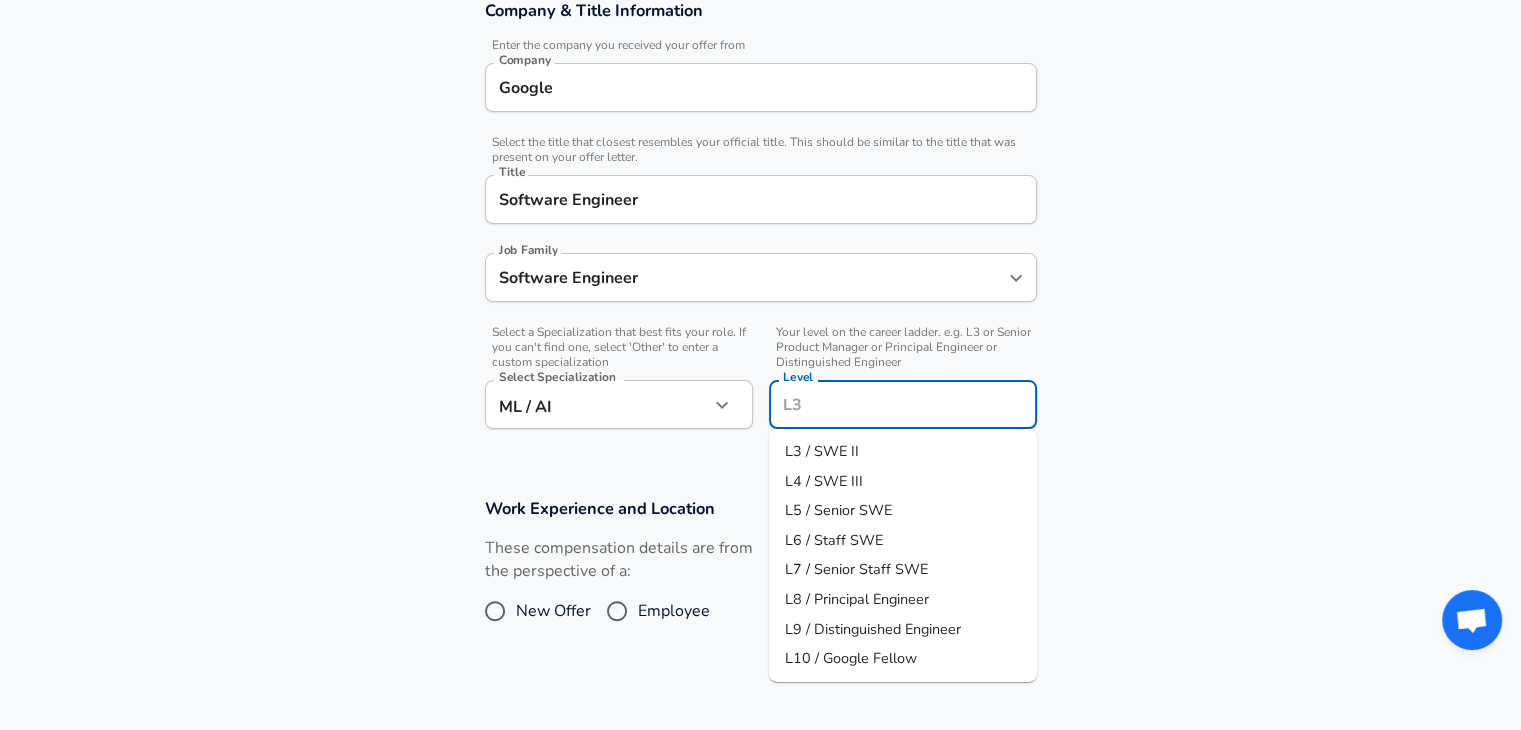 click on "Level" at bounding box center [903, 404] 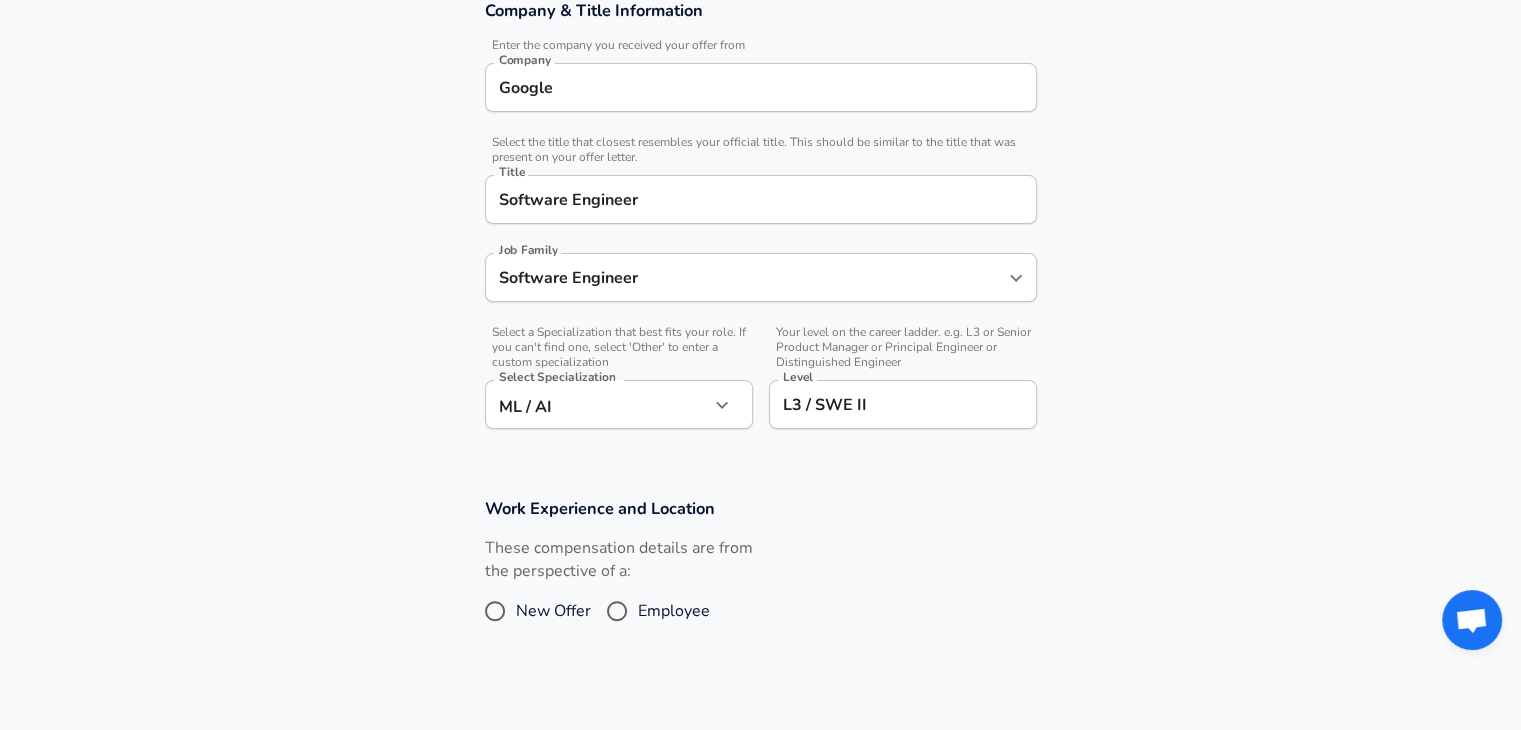 click on "New Offer" at bounding box center [553, 611] 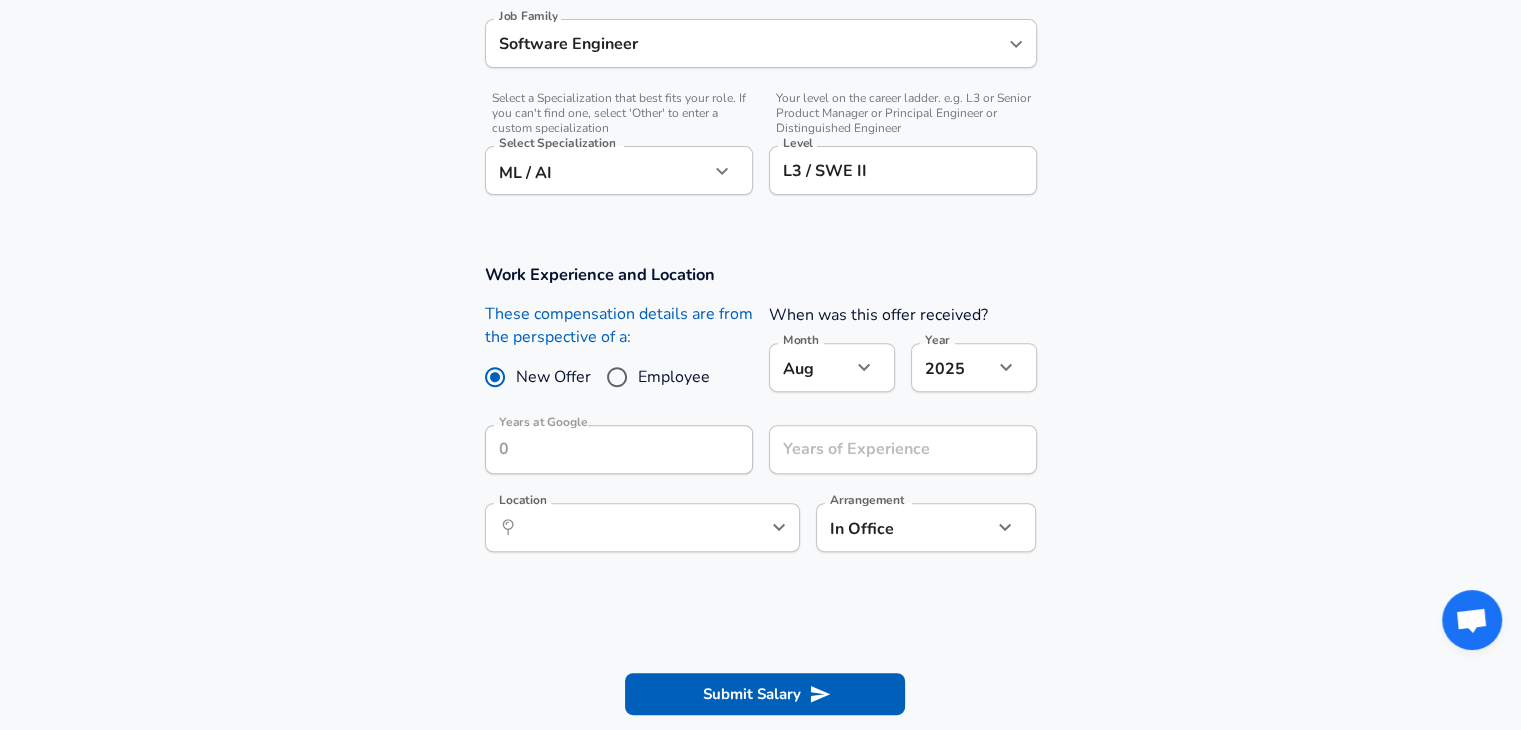 scroll, scrollTop: 615, scrollLeft: 0, axis: vertical 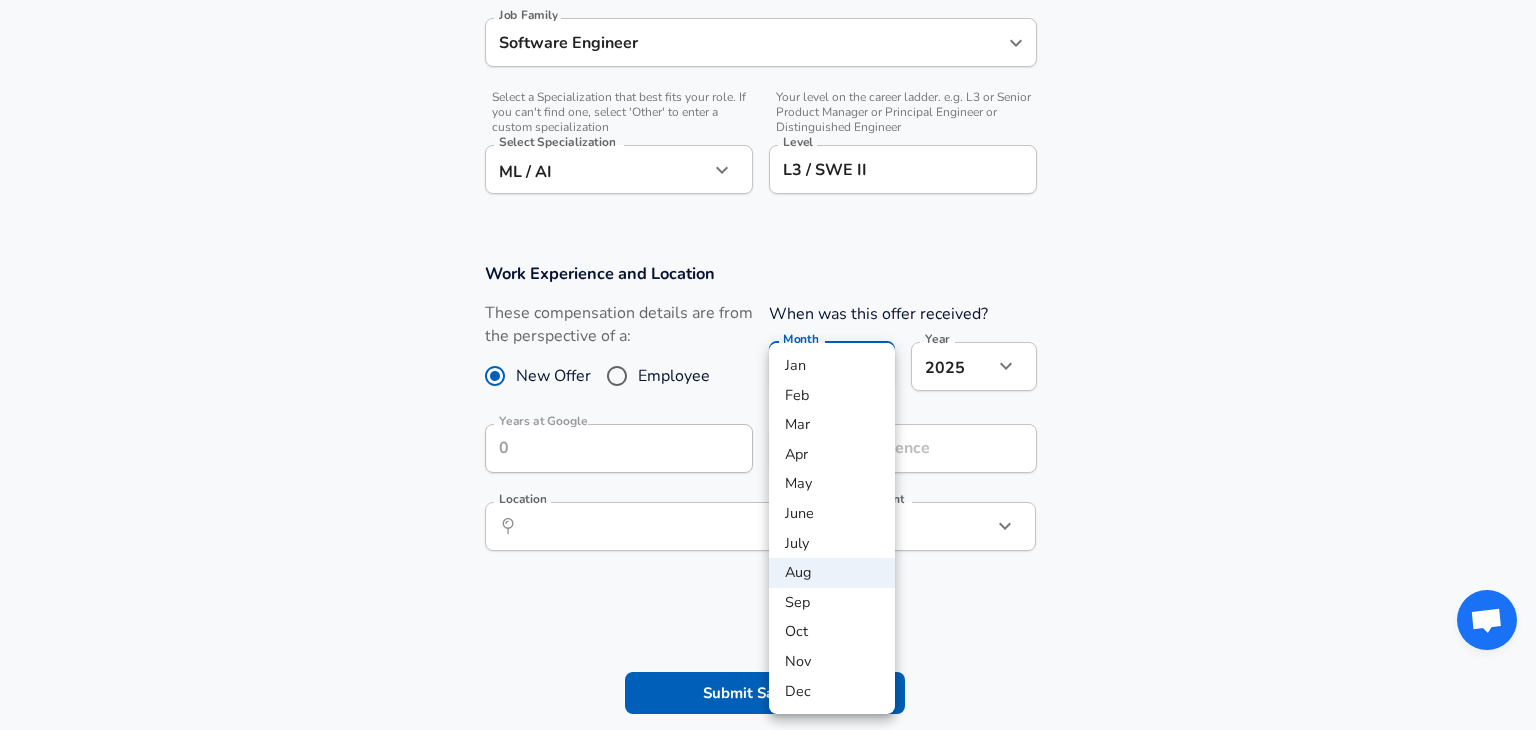click on "Restart Add Your Salary Upload your offer letter   to verify your submission Enhance Privacy and Anonymity No Automatically hides specific fields until there are enough submissions to safely display the full details.   More Details Based on your submission and the data points that we have already collected, we will automatically hide and anonymize specific fields if there aren't enough data points to remain sufficiently anonymous. Company & Title Information   Enter the company you received your offer from Company Google Company   Select the title that closest resembles your official title. This should be similar to the title that was present on your offer letter. Title Software Engineer Title Job Family Software Engineer Job Family   Select a Specialization that best fits your role. If you can't find one, select 'Other' to enter a custom specialization Select Specialization ML / AI ML / AI Select Specialization   Level L3 / SWE II Level Work Experience and Location New Offer Employee Month Aug 8 Month Year" at bounding box center [768, -250] 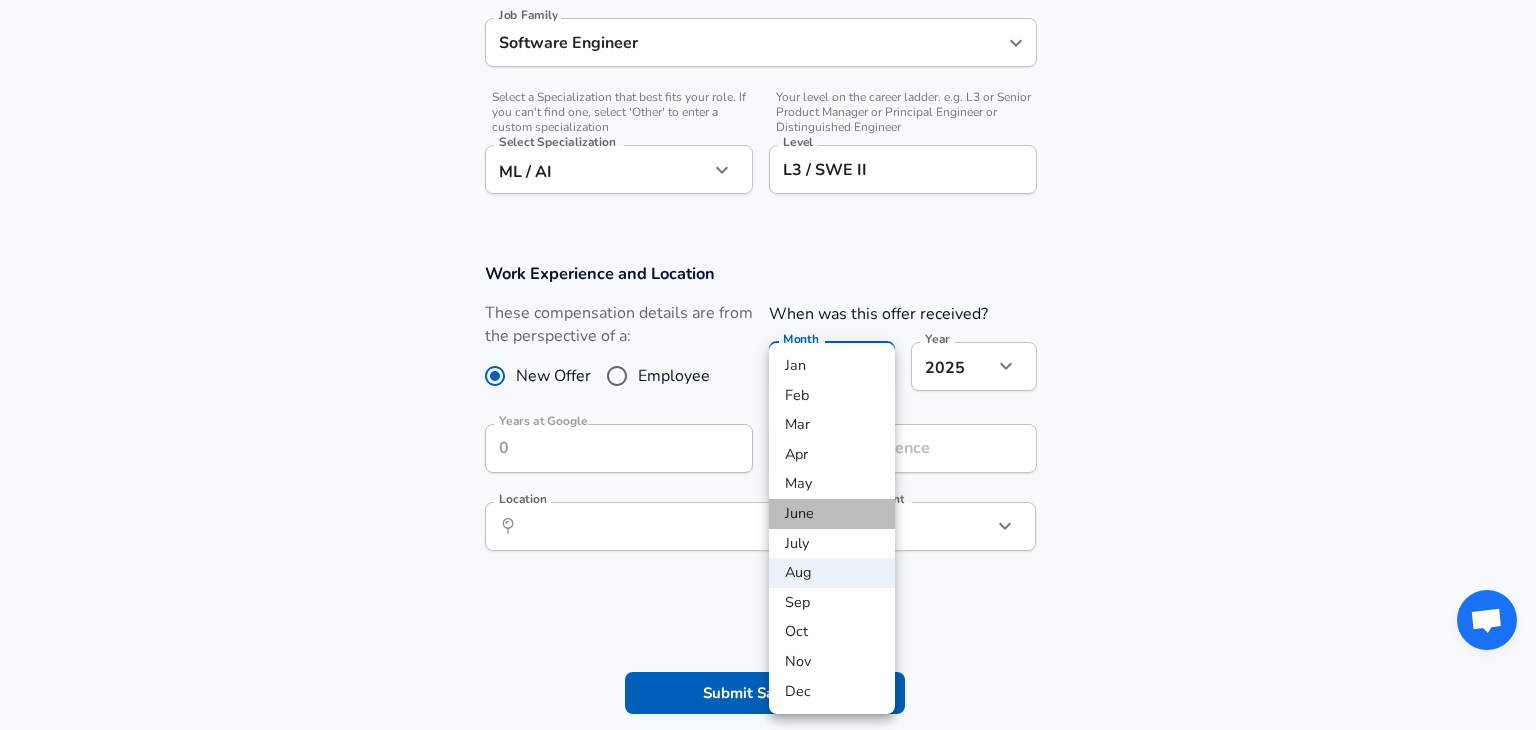 click on "June" at bounding box center [832, 514] 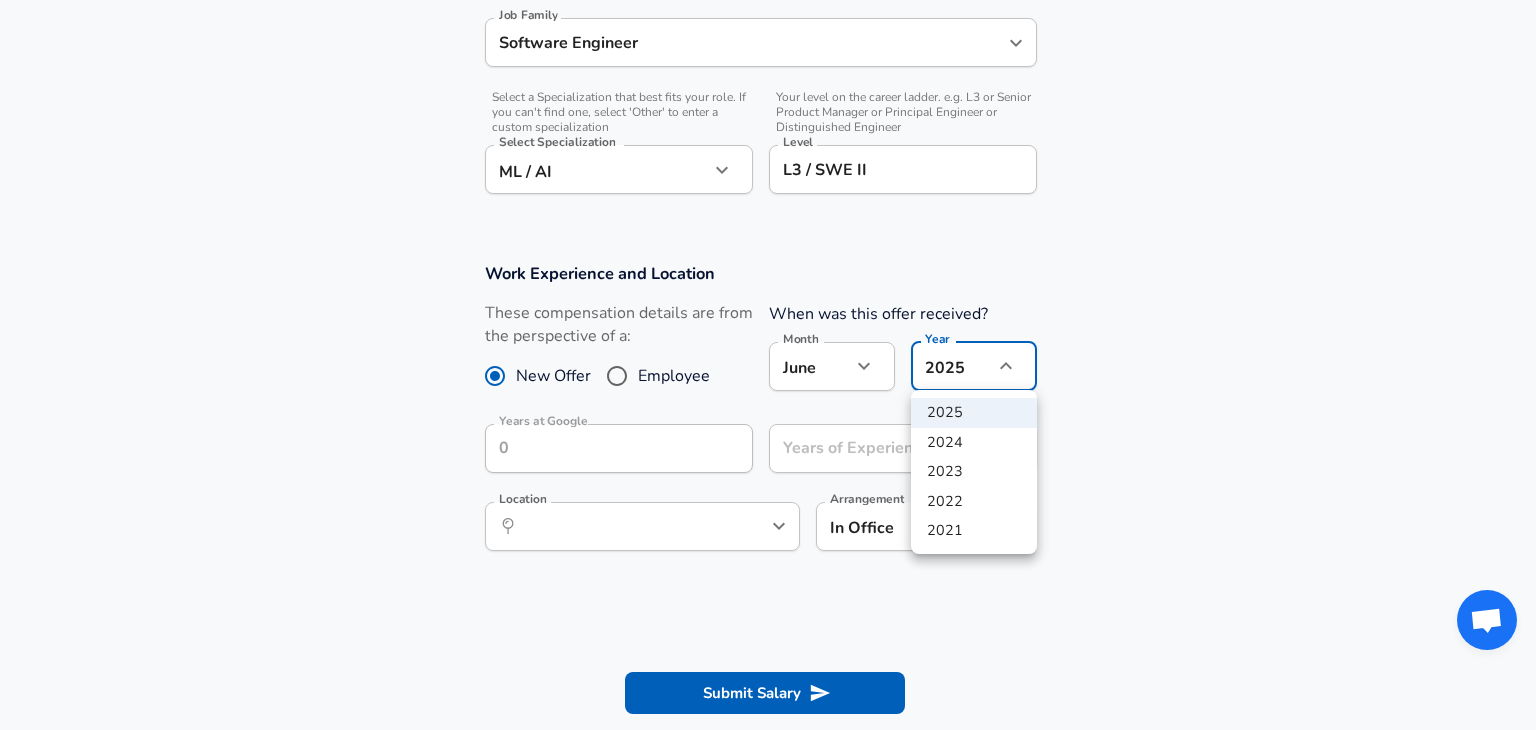 click on "Restart Add Your Salary Upload your offer letter   to verify your submission Enhance Privacy and Anonymity No Automatically hides specific fields until there are enough submissions to safely display the full details.   More Details Based on your submission and the data points that we have already collected, we will automatically hide and anonymize specific fields if there aren't enough data points to remain sufficiently anonymous. Company & Title Information   Enter the company you received your offer from Company Google Company   Select the title that closest resembles your official title. This should be similar to the title that was present on your offer letter. Title Software Engineer Title Job Family Software Engineer Job Family   Select a Specialization that best fits your role. If you can't find one, select 'Other' to enter a custom specialization Select Specialization ML / AI ML / AI Select Specialization   Level L3 / SWE II Level Work Experience and Location New Offer Employee Month June 6 Month Year" at bounding box center [768, -250] 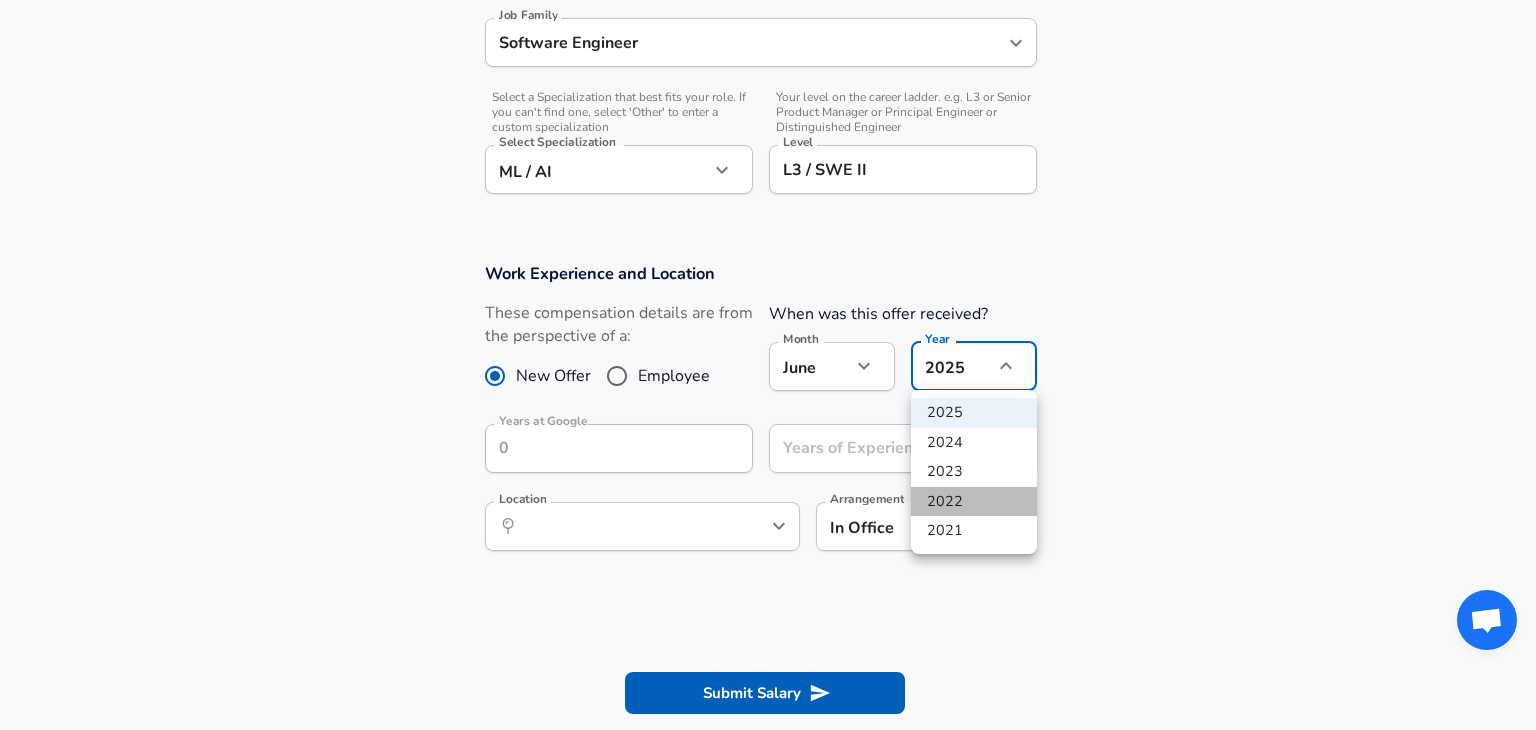 click on "2022" at bounding box center (974, 502) 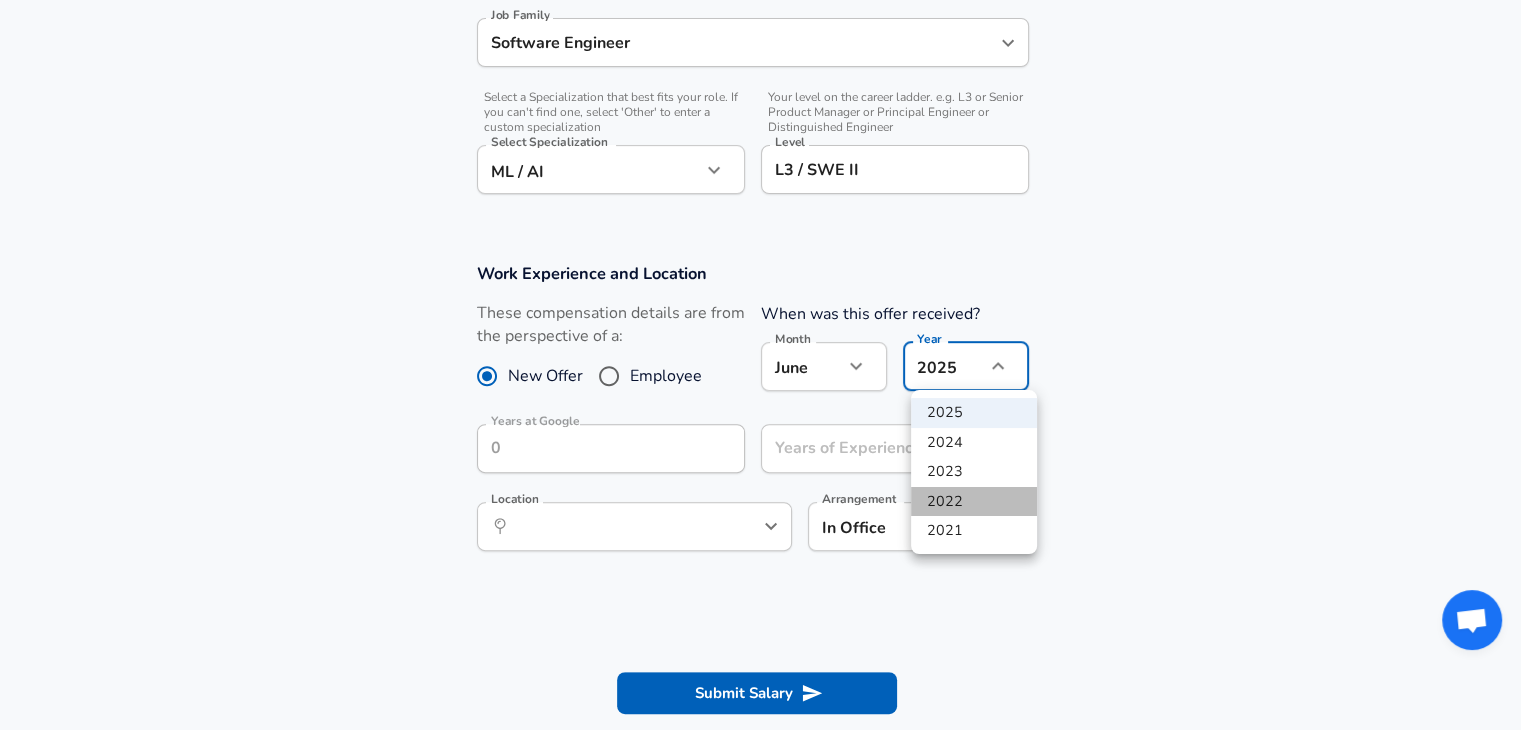 type on "2022" 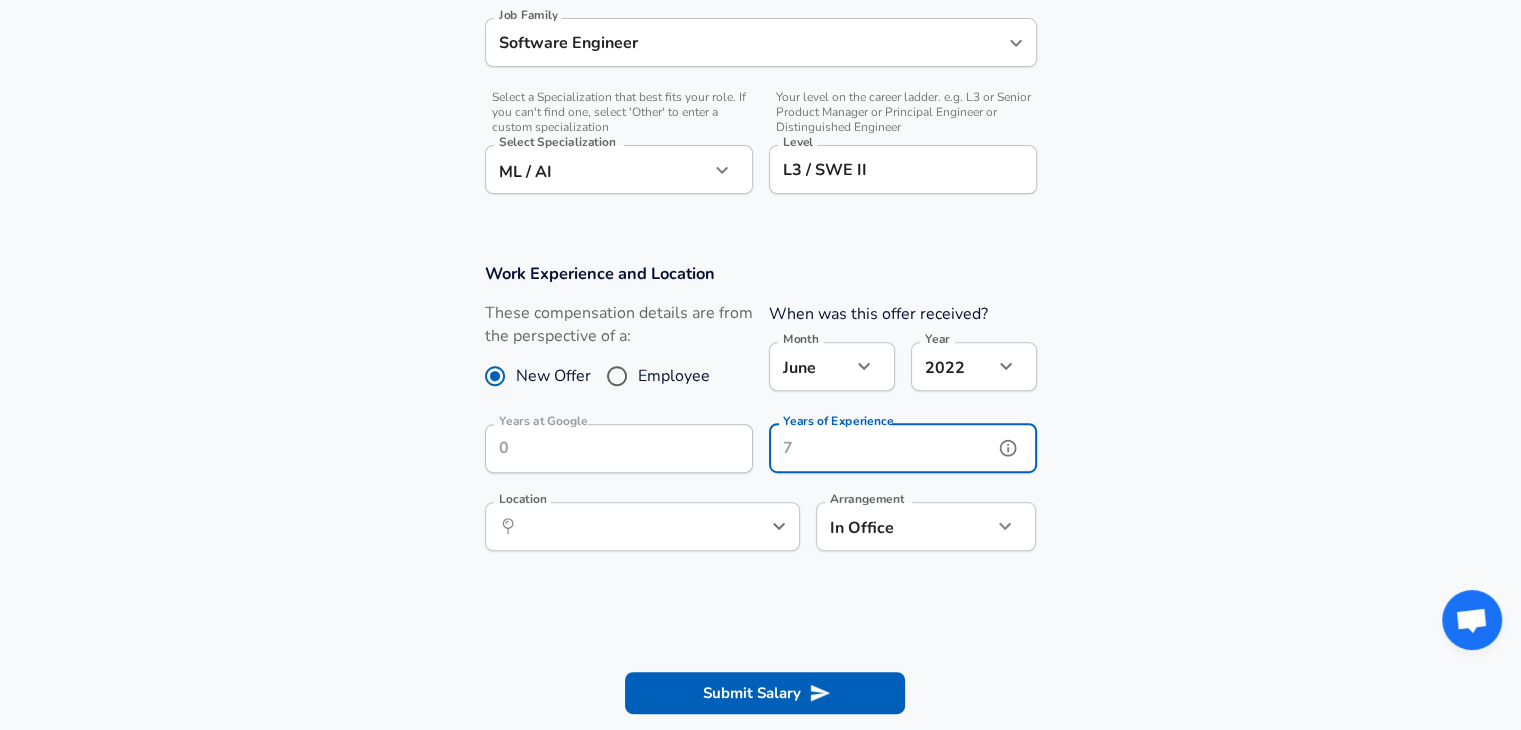 click on "Years of Experience" at bounding box center [881, 448] 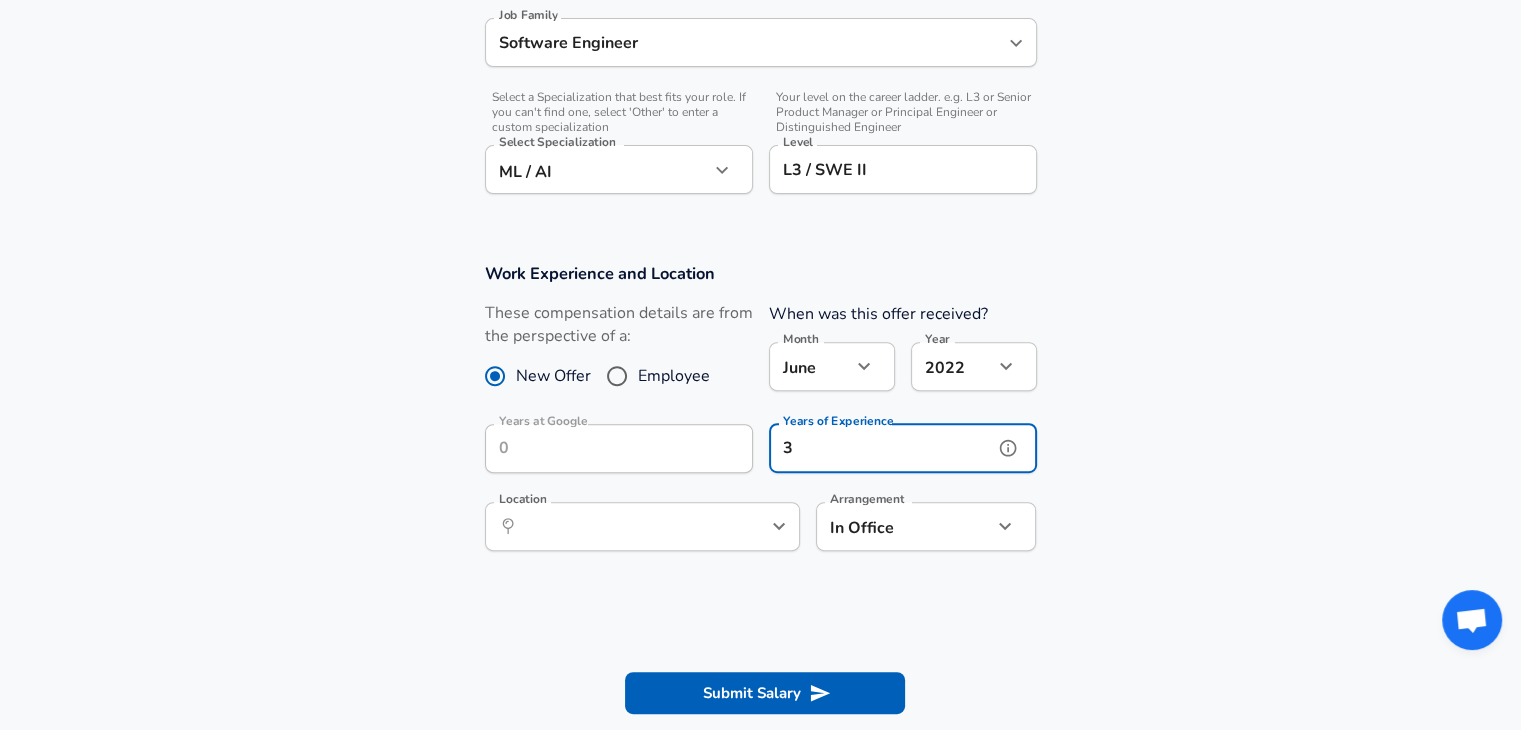 type on "3" 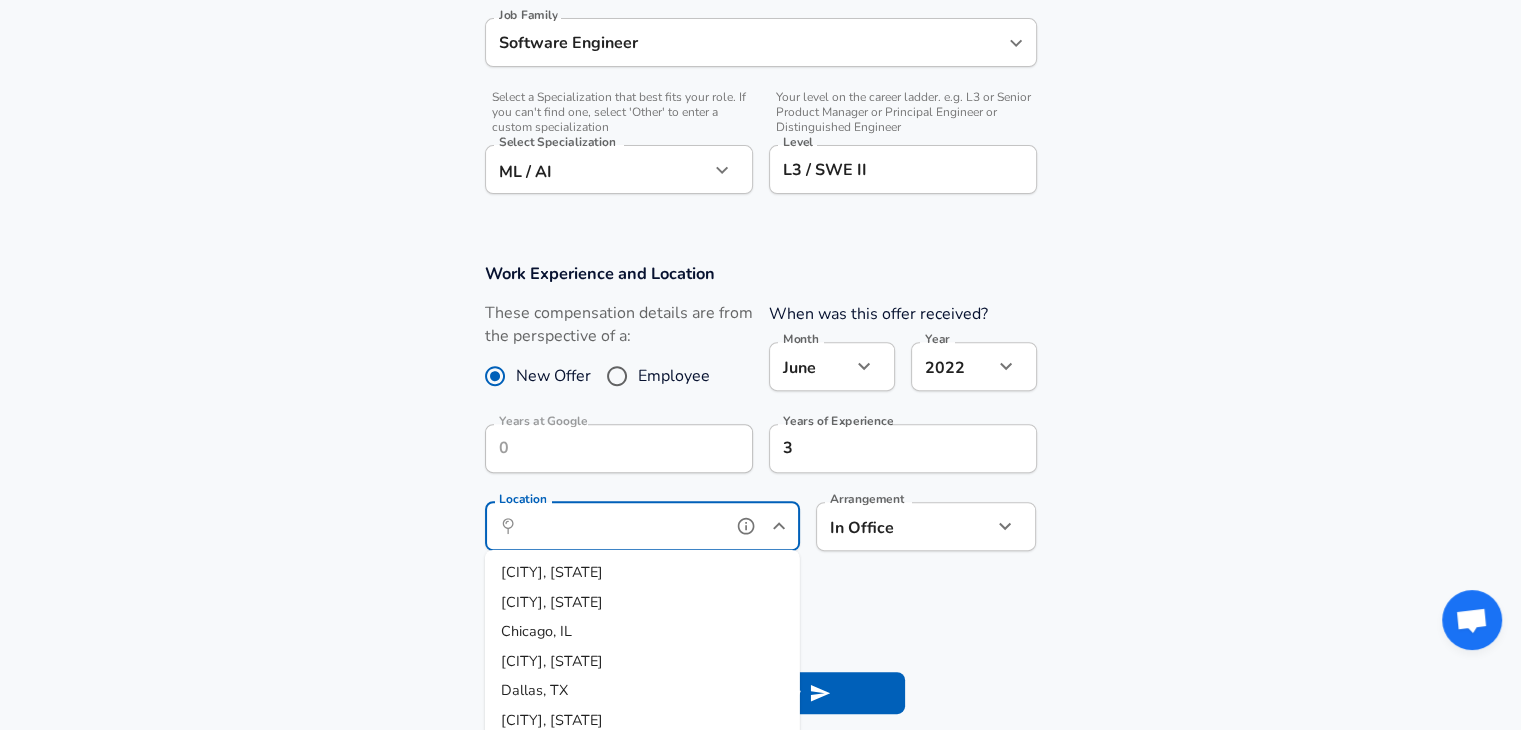 click on "Location" at bounding box center [620, 526] 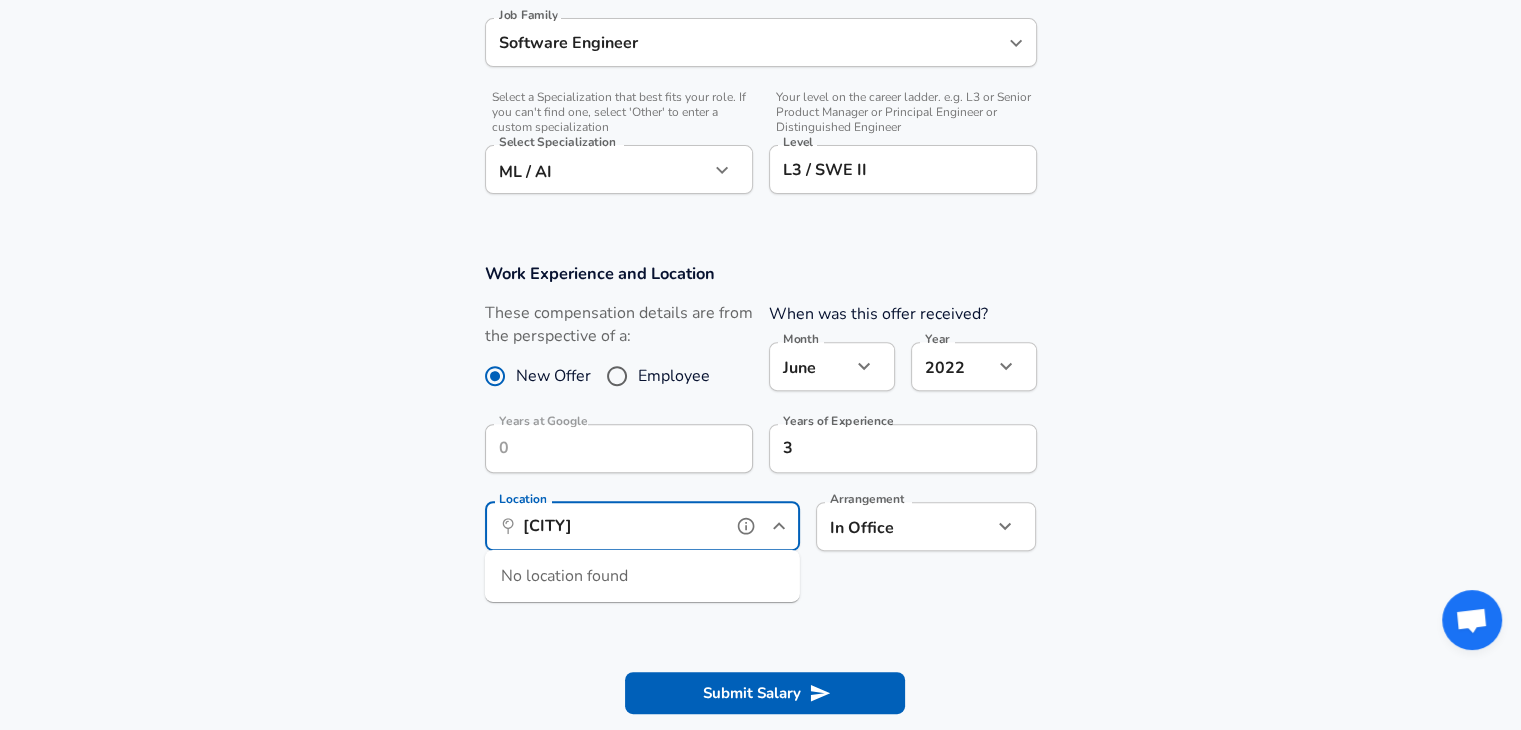 type on "[CITY]" 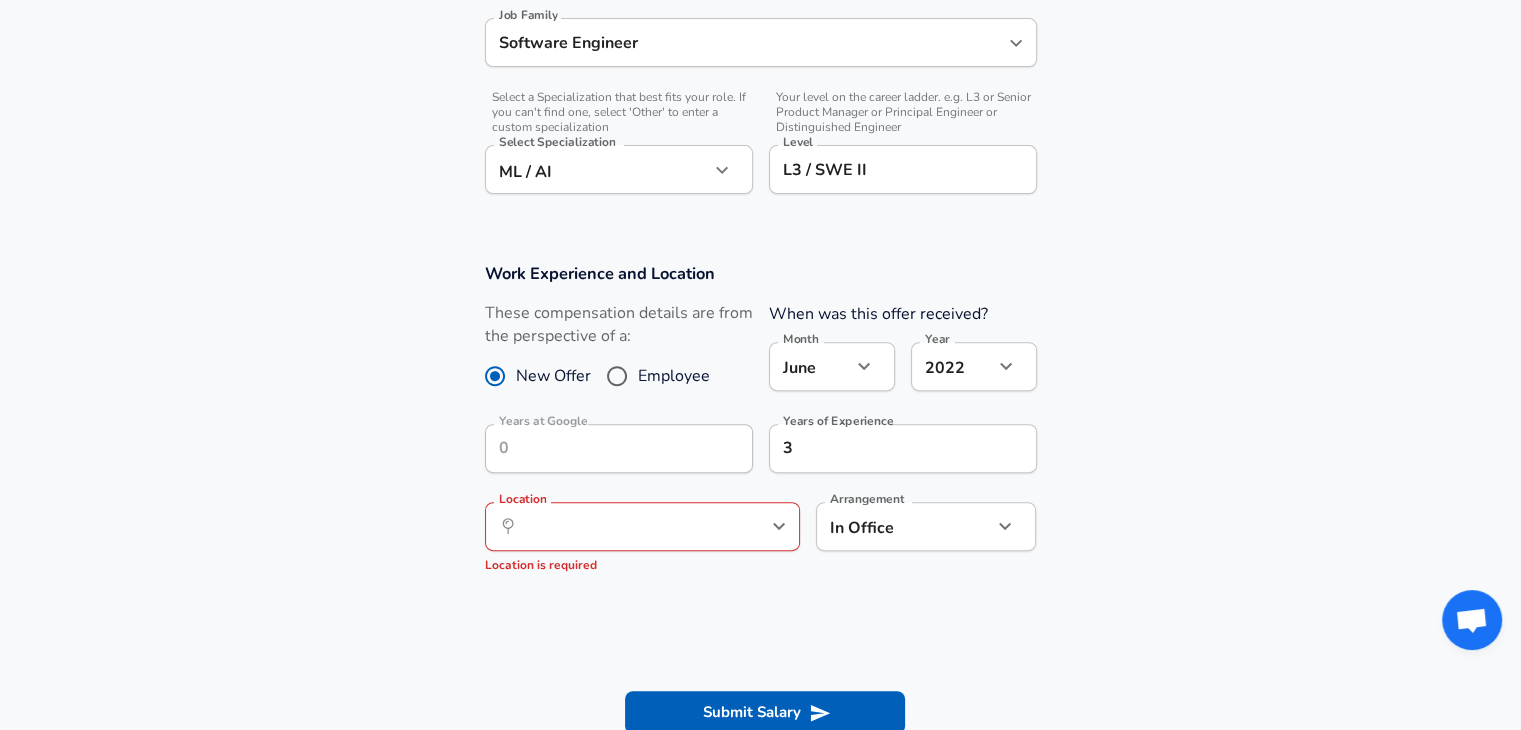 click on "Work Experience and Location These compensation details are from the perspective of a: New Offer Employee When was this offer received? Month [MONTH] [NUMBER] Month Year [NUMBER] [NUMBER] Year Years at Google Years at Google Years of Experience [NUMBER] Years of Experience Location ​ Location Location is required Arrangement In Office office Arrangement" at bounding box center [760, 427] 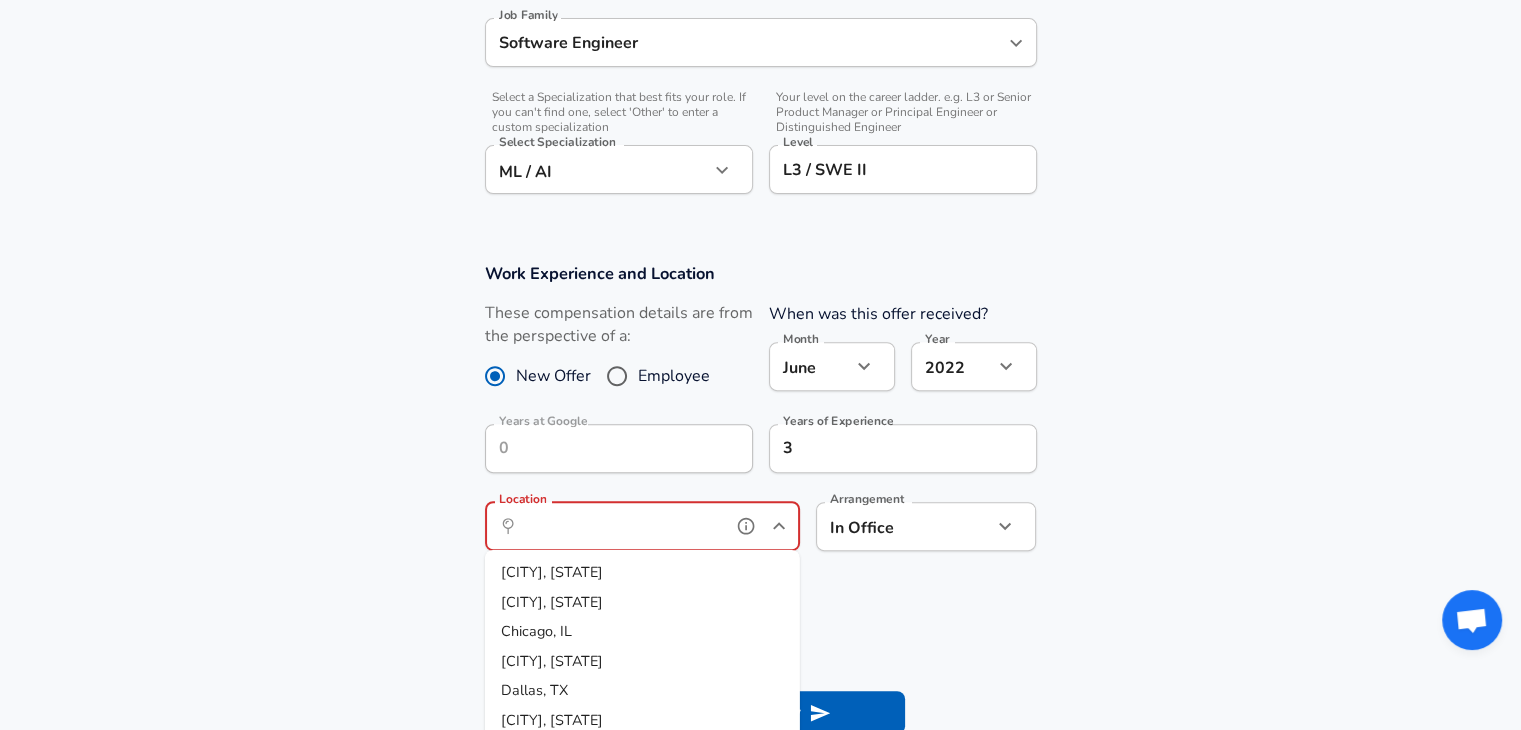 click on "Location" at bounding box center [620, 526] 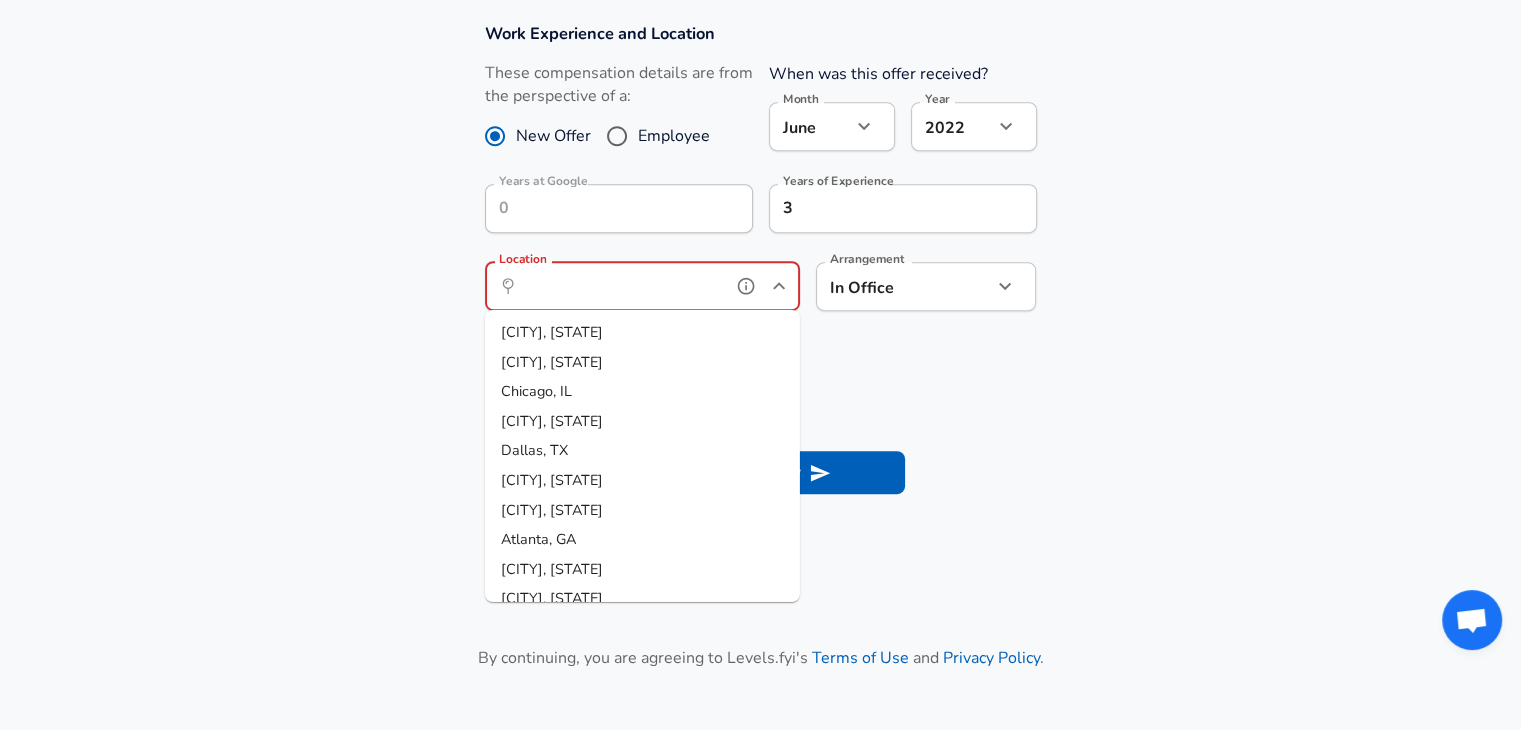 scroll, scrollTop: 857, scrollLeft: 0, axis: vertical 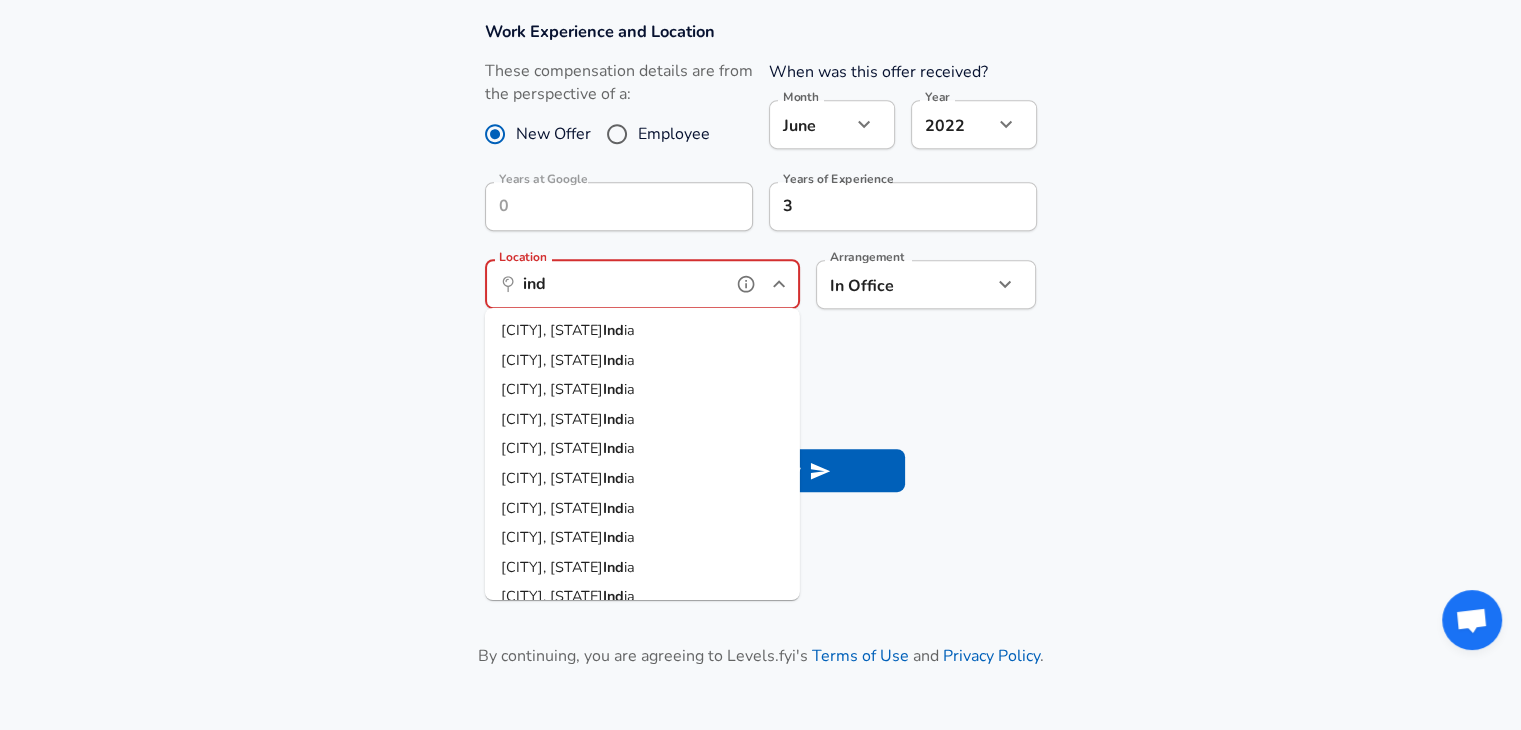 click on "ia" at bounding box center [629, 478] 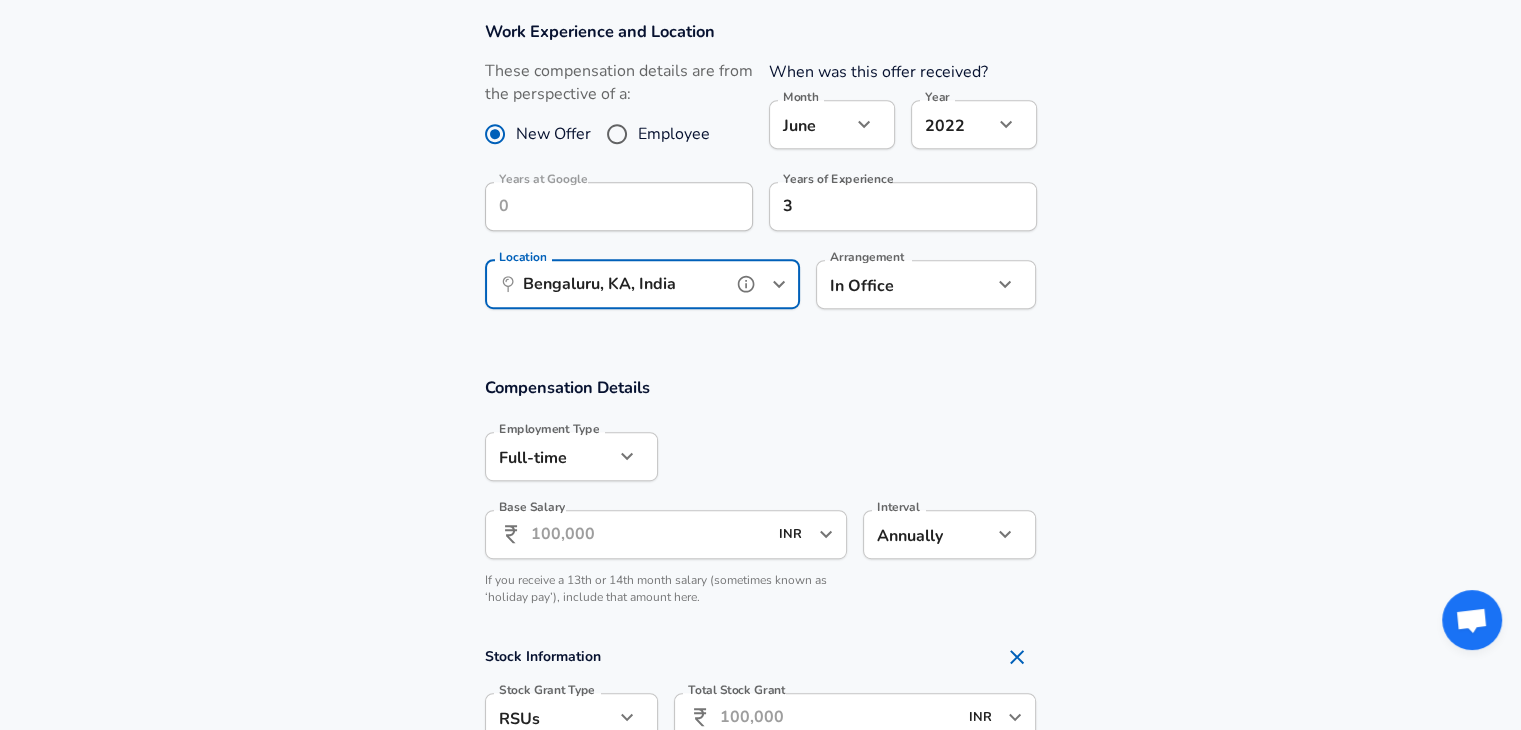 type on "Bengaluru, KA, India" 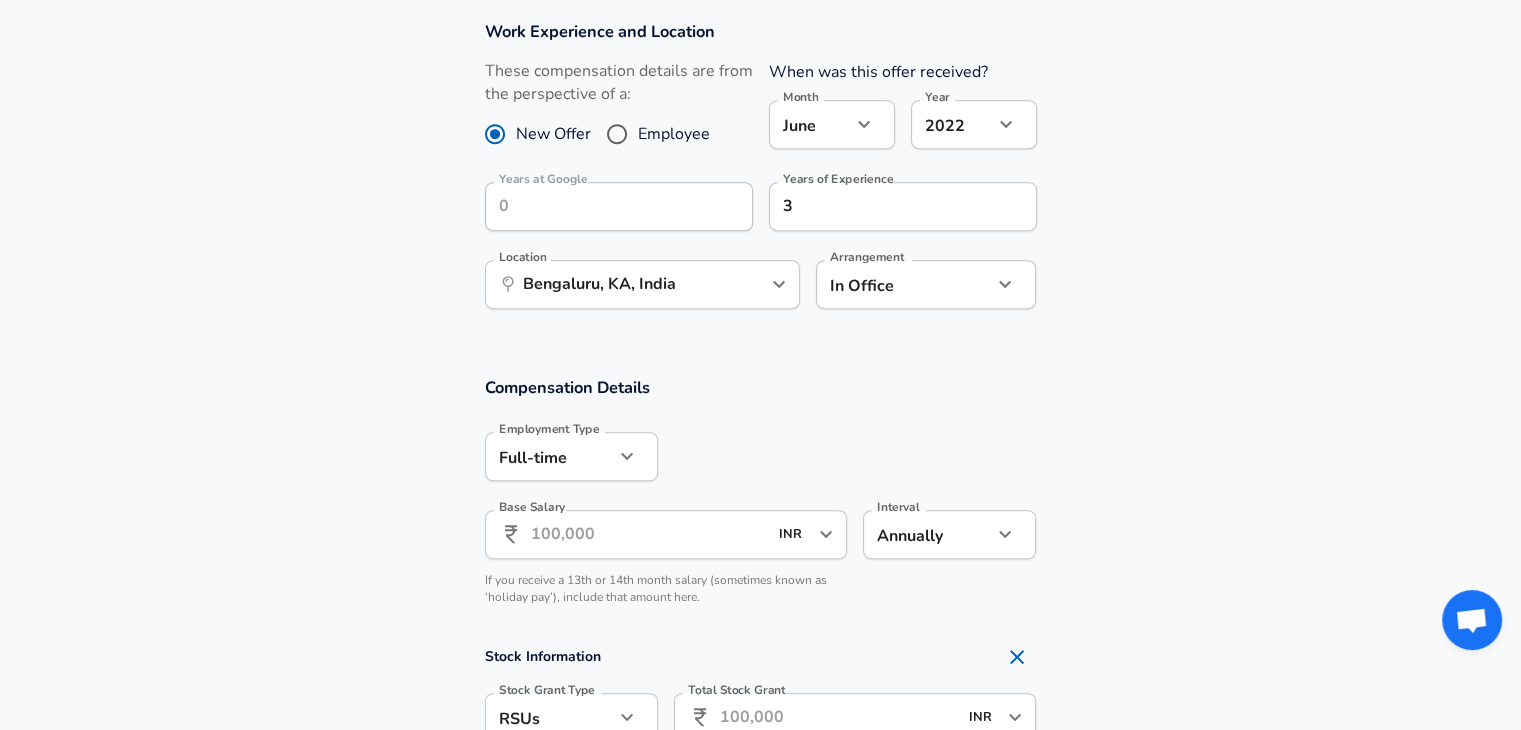 click on "Employment Type Full-time full_time Employment Type" at bounding box center (571, 459) 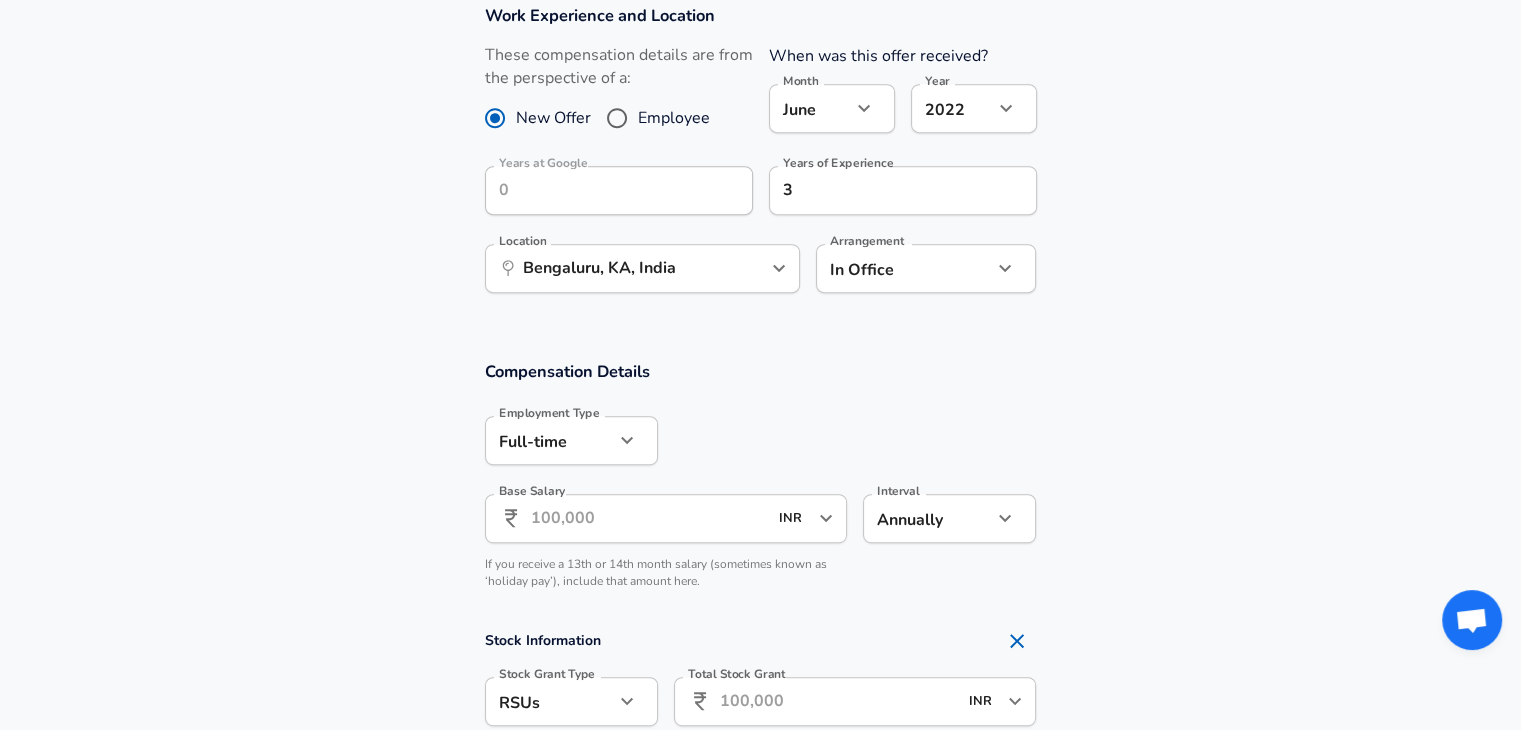 scroll, scrollTop: 1129, scrollLeft: 0, axis: vertical 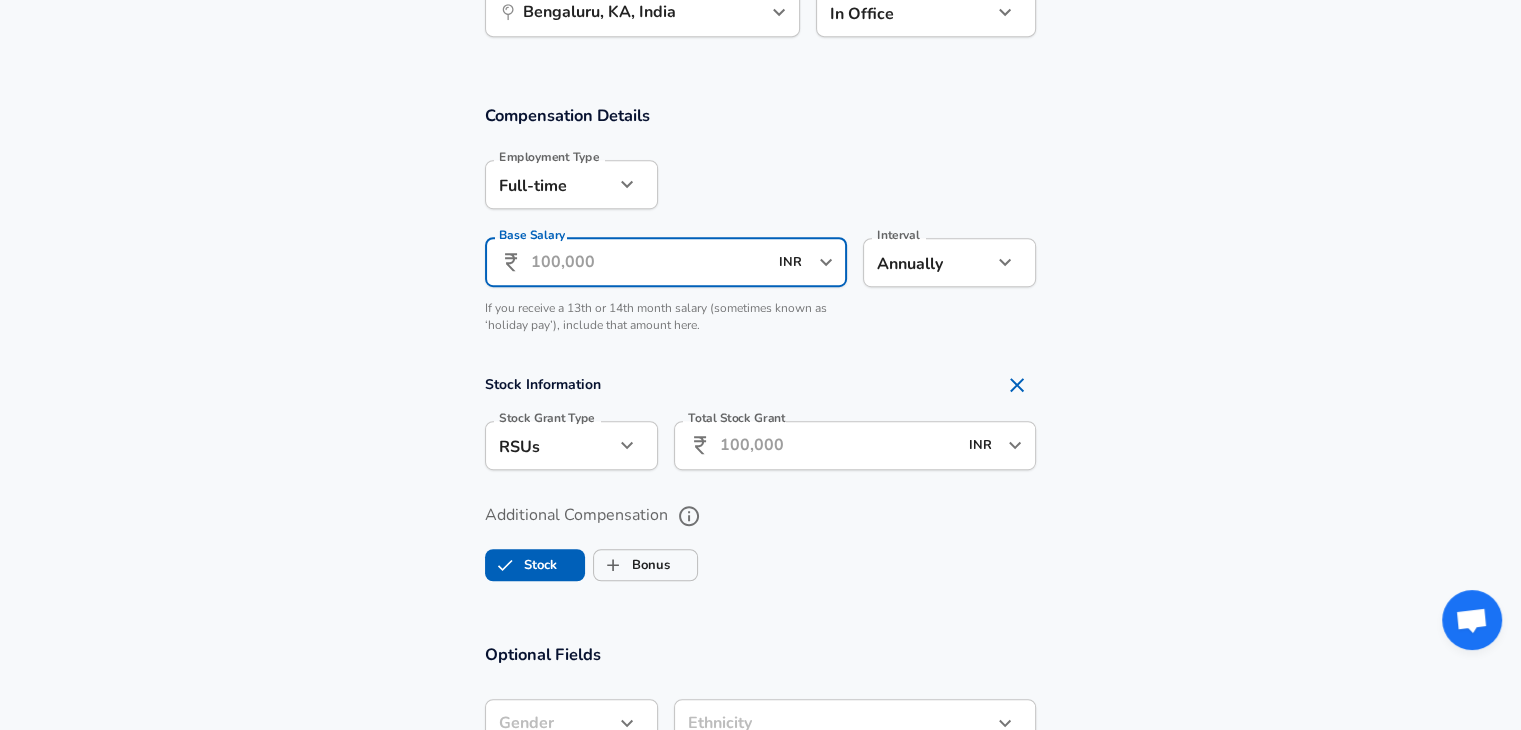 click on "Base Salary" at bounding box center [649, 262] 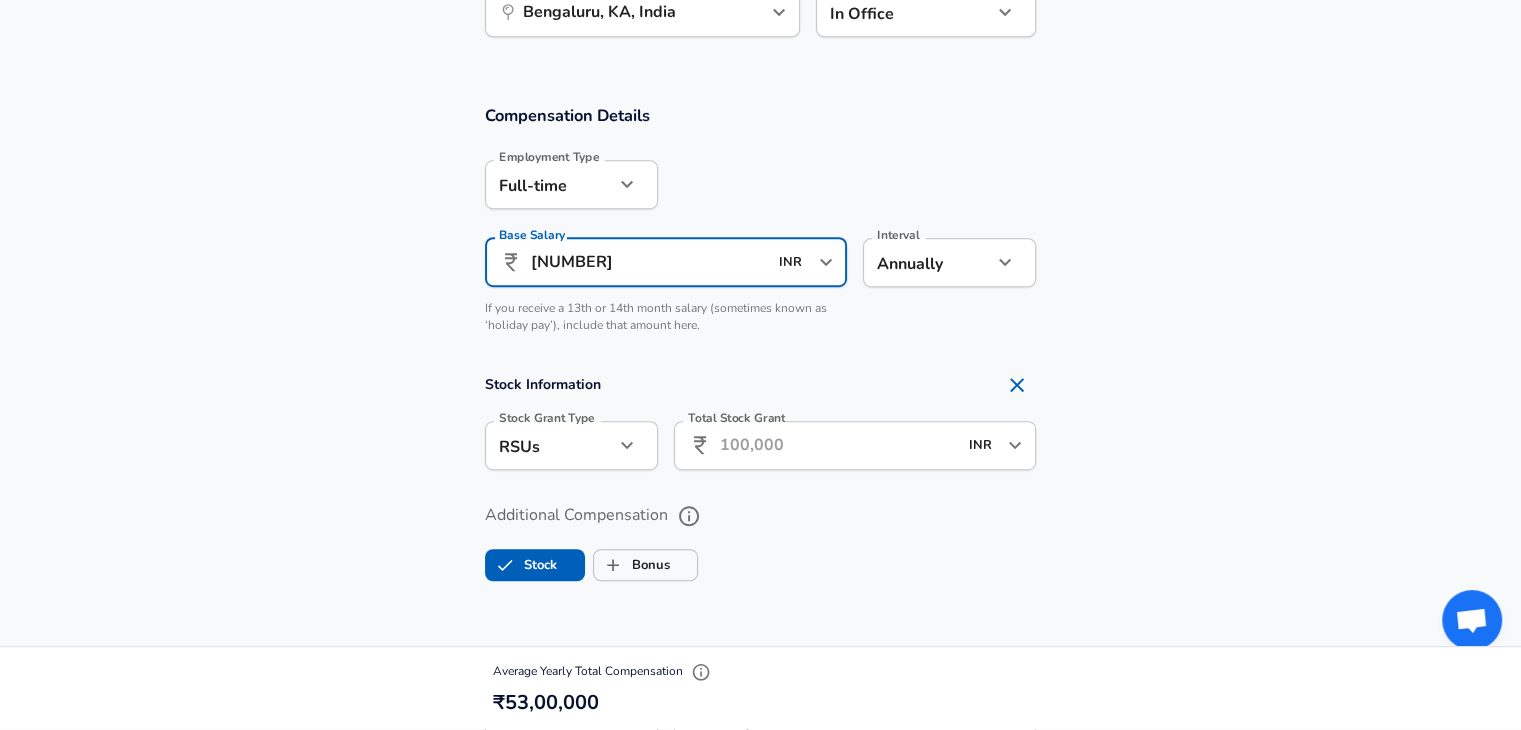 type on "[NUMBER]" 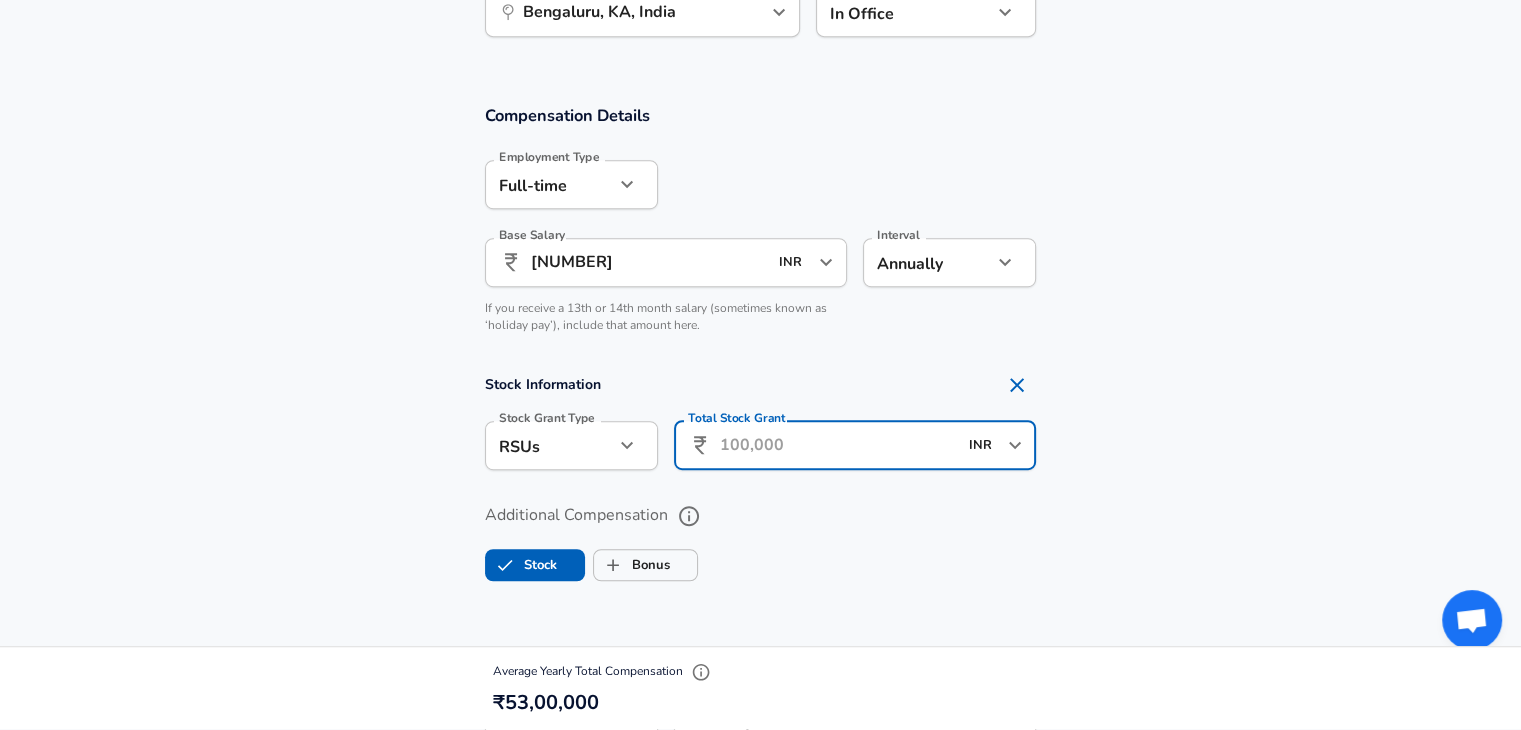 click on "Total Stock Grant" at bounding box center (838, 445) 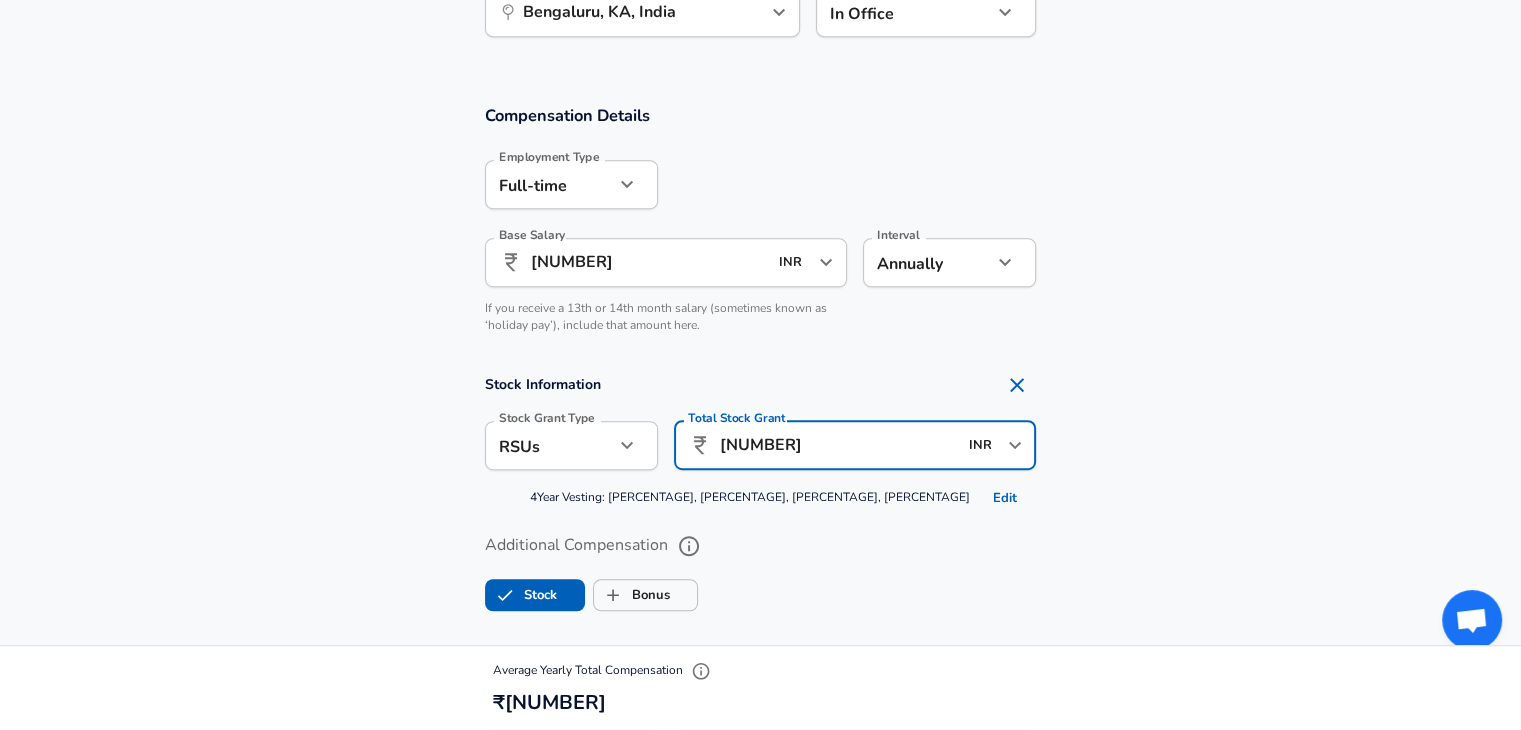 scroll, scrollTop: 0, scrollLeft: 0, axis: both 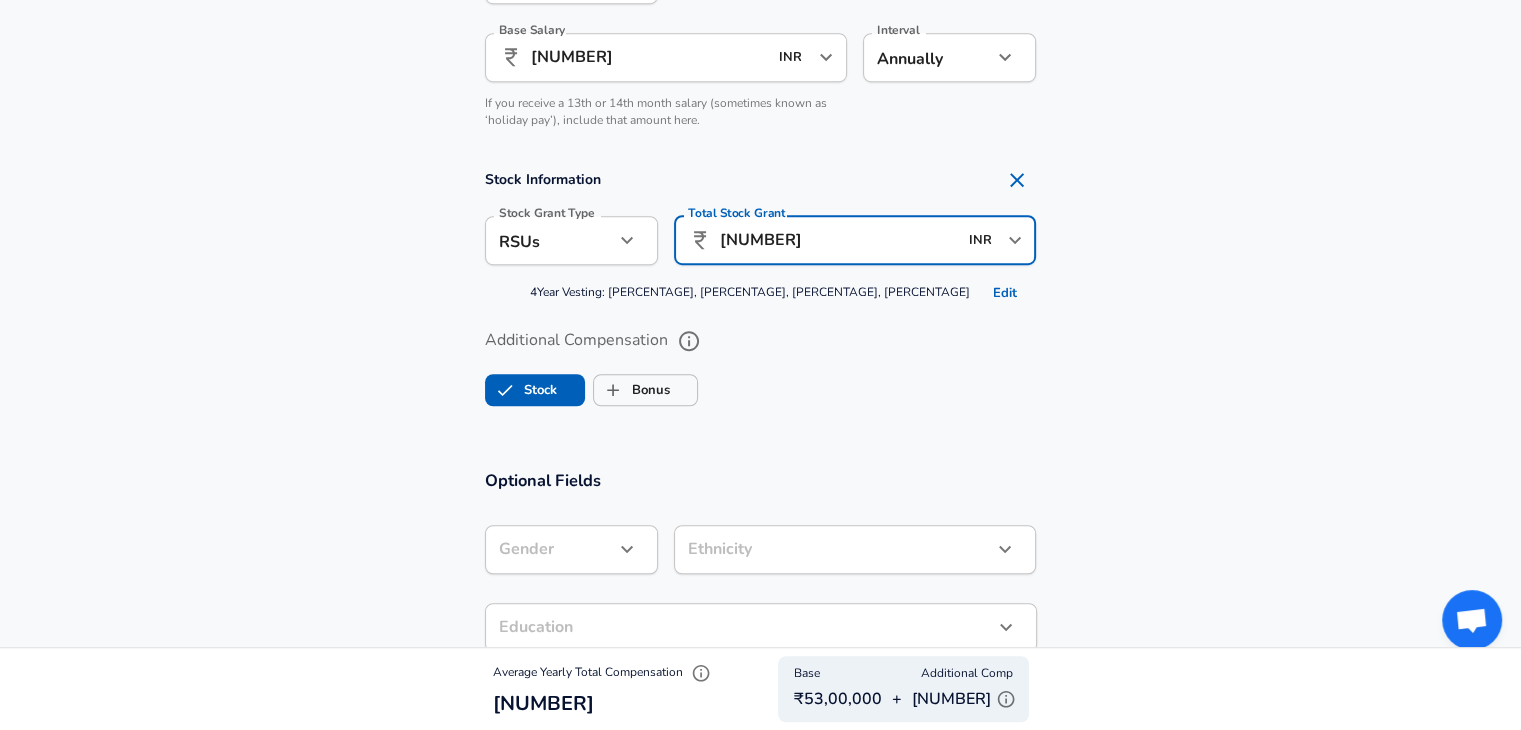 type on "[NUMBER]" 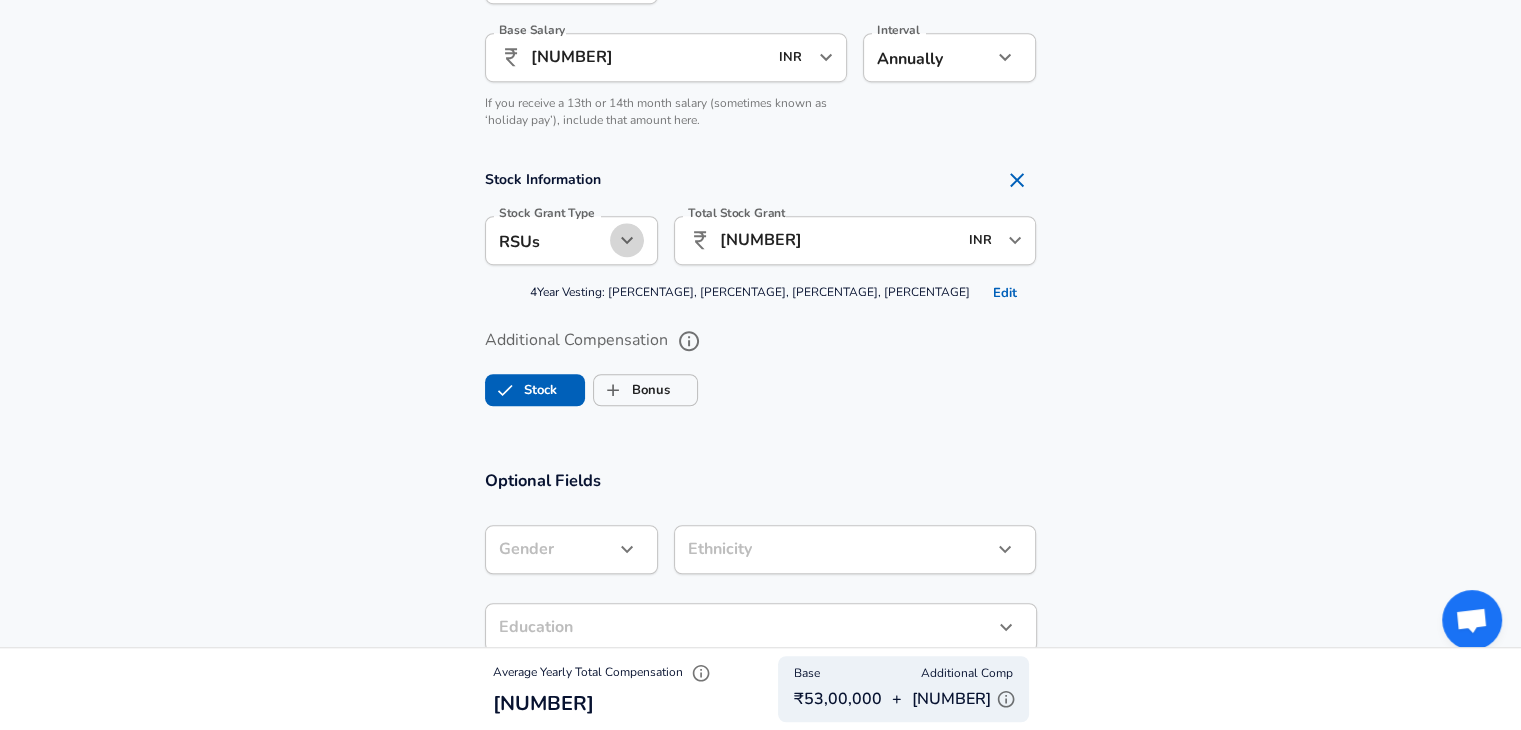 scroll, scrollTop: 0, scrollLeft: 0, axis: both 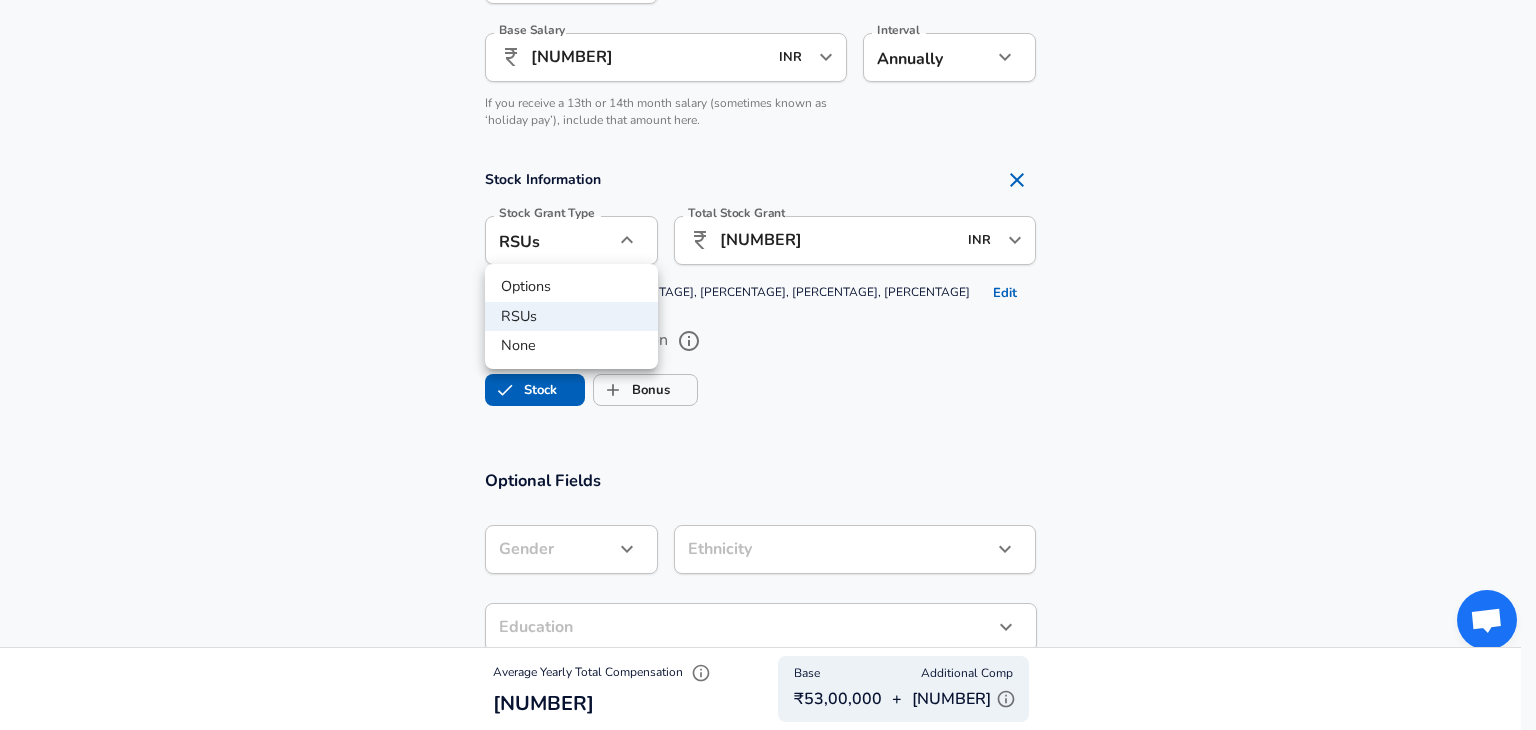 click at bounding box center (768, 365) 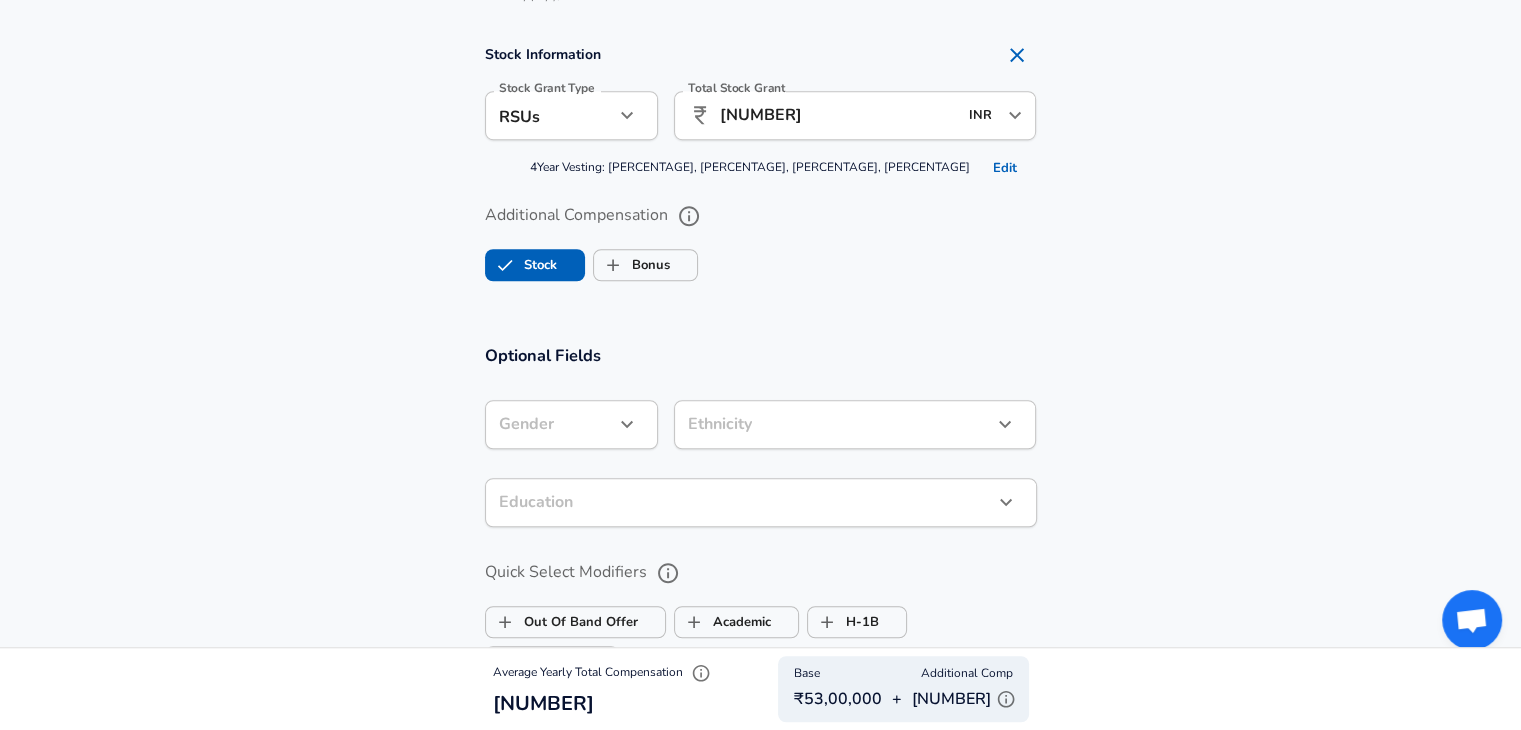scroll, scrollTop: 1460, scrollLeft: 0, axis: vertical 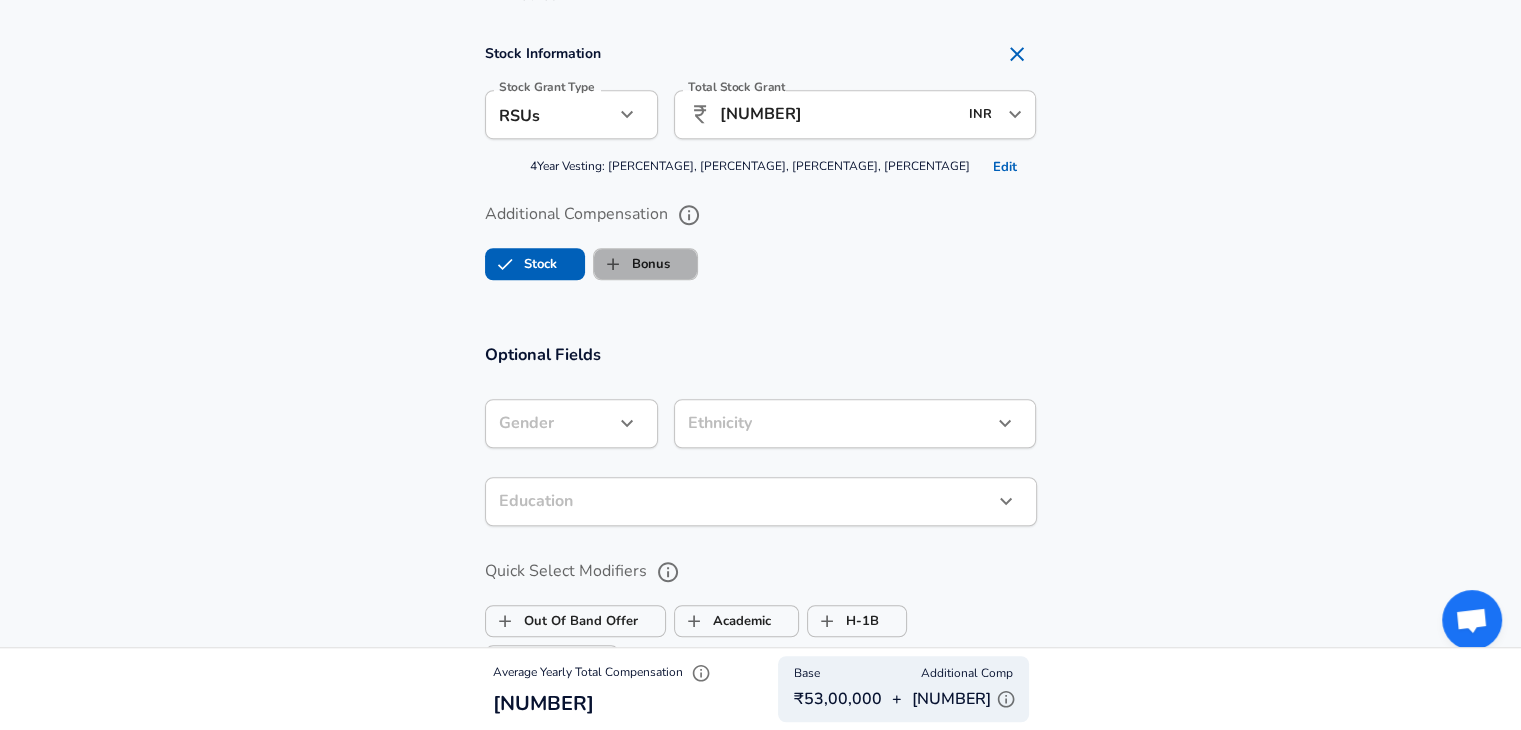 click on "Bonus" at bounding box center (632, 264) 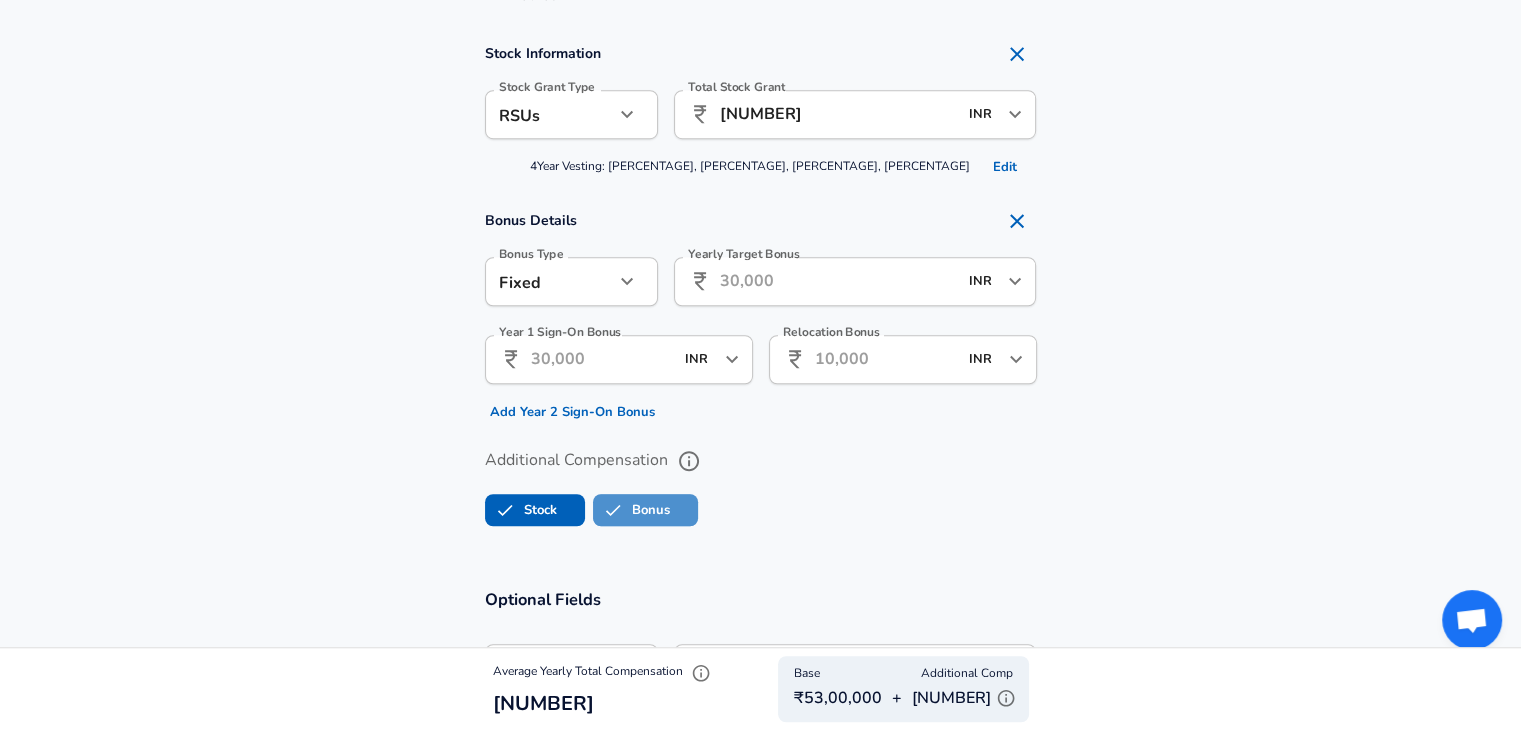 click on "Bonus" at bounding box center (632, 510) 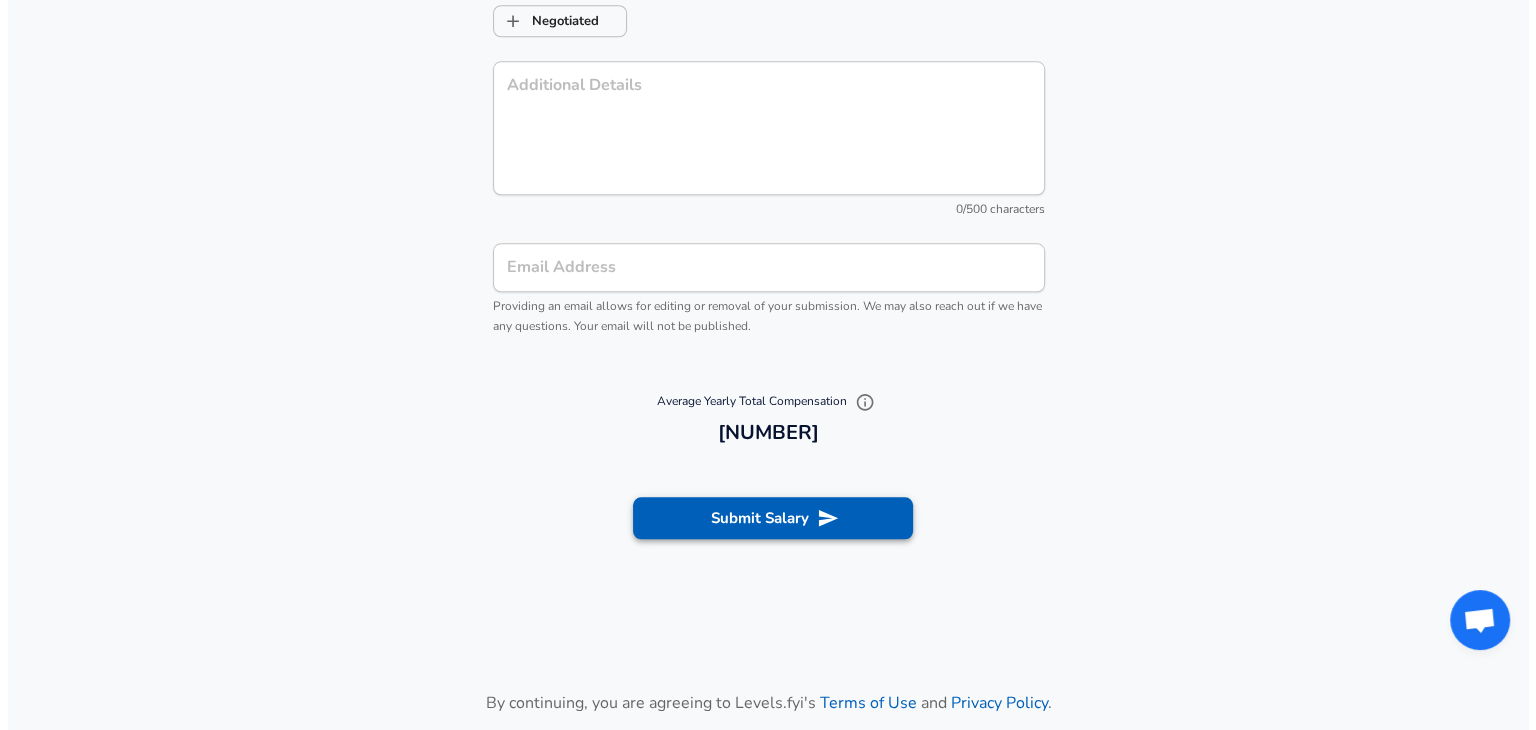 scroll, scrollTop: 2101, scrollLeft: 0, axis: vertical 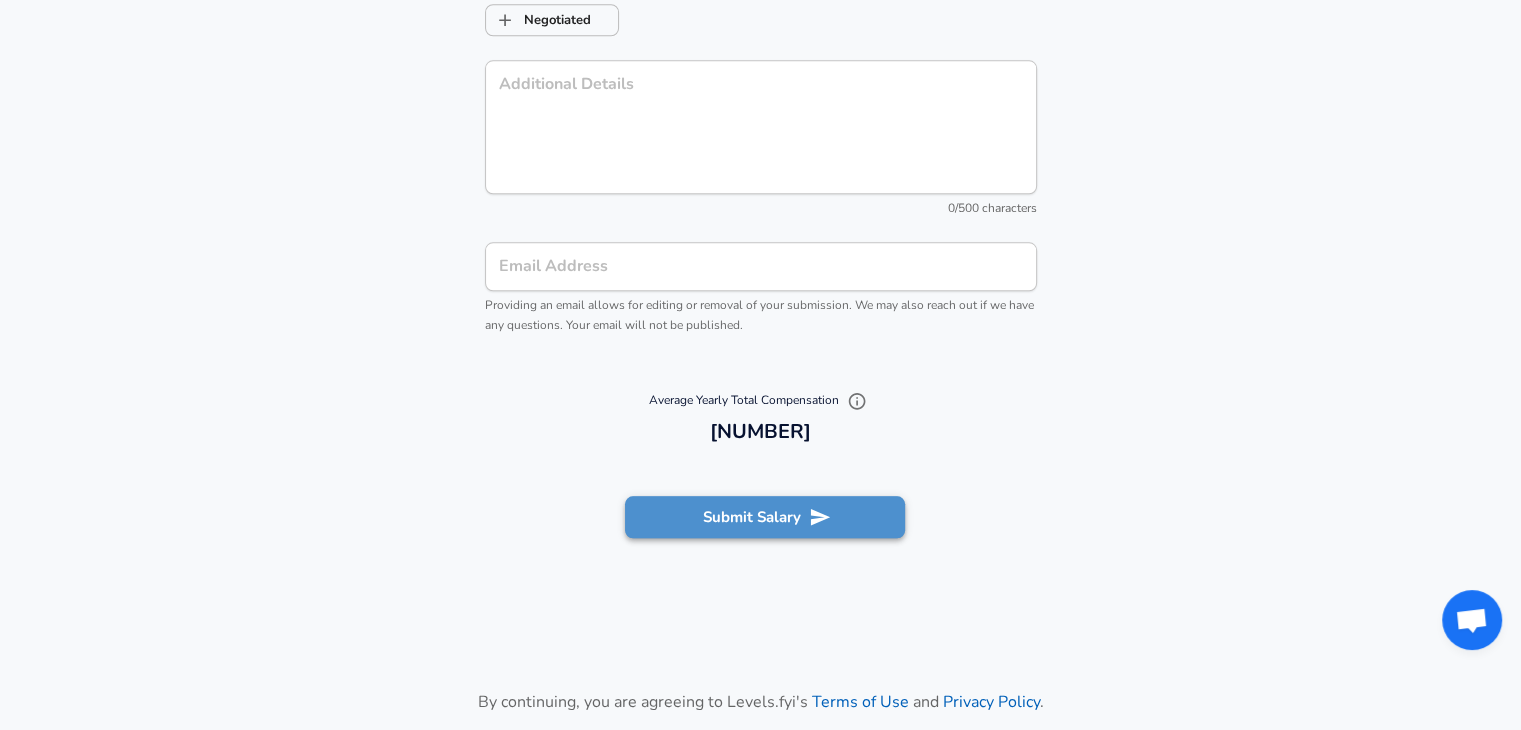 click on "Submit Salary" at bounding box center (765, 517) 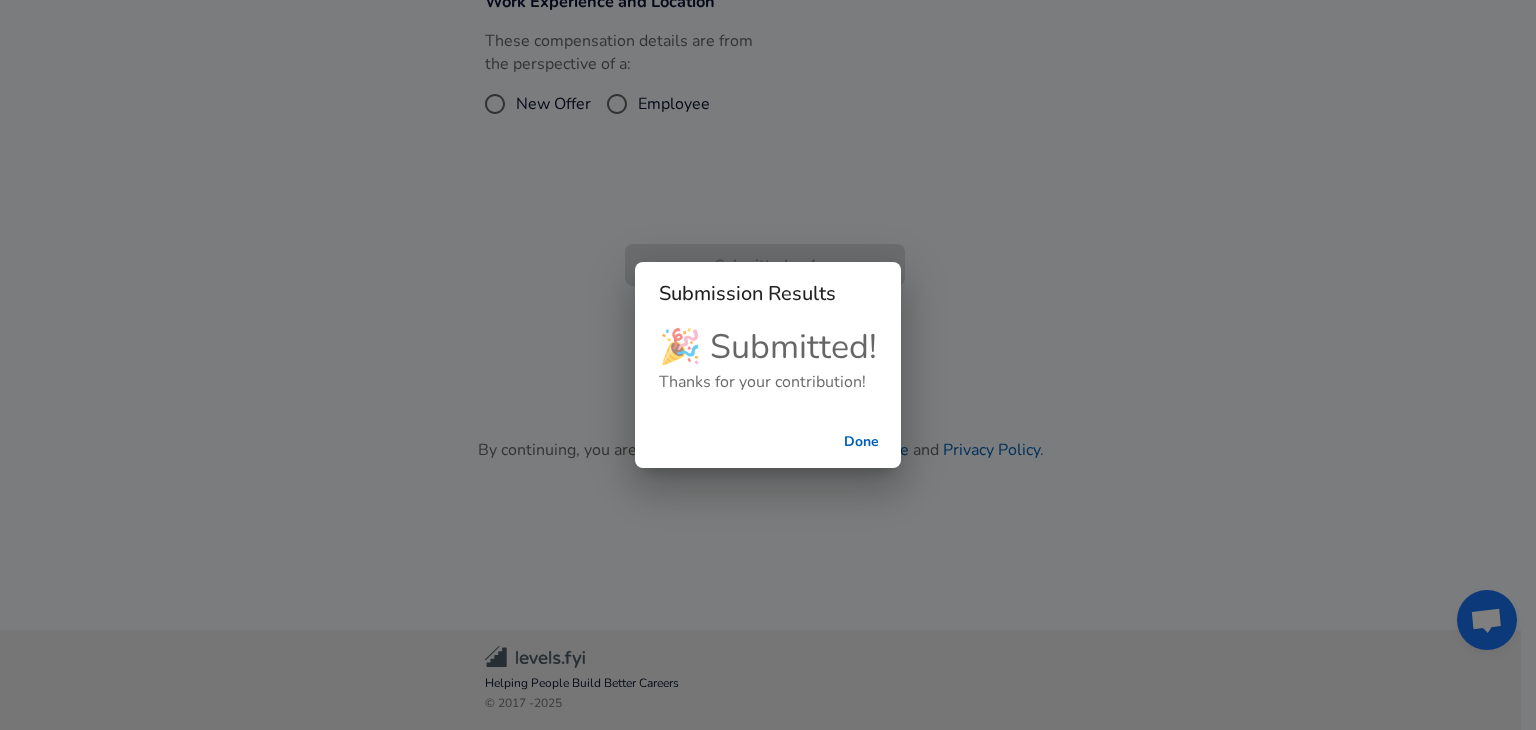 scroll, scrollTop: 542, scrollLeft: 0, axis: vertical 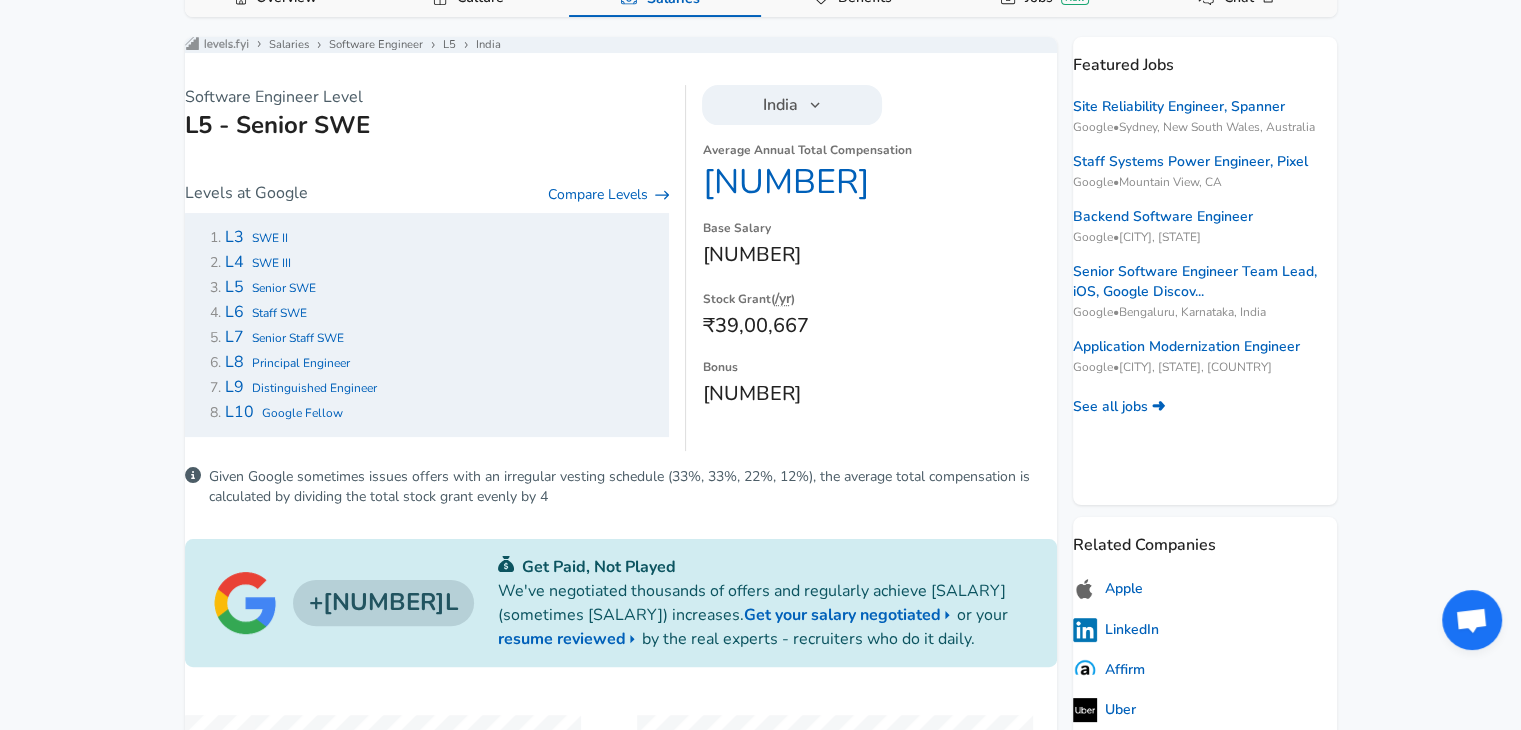 click on "SWE II" at bounding box center (270, 238) 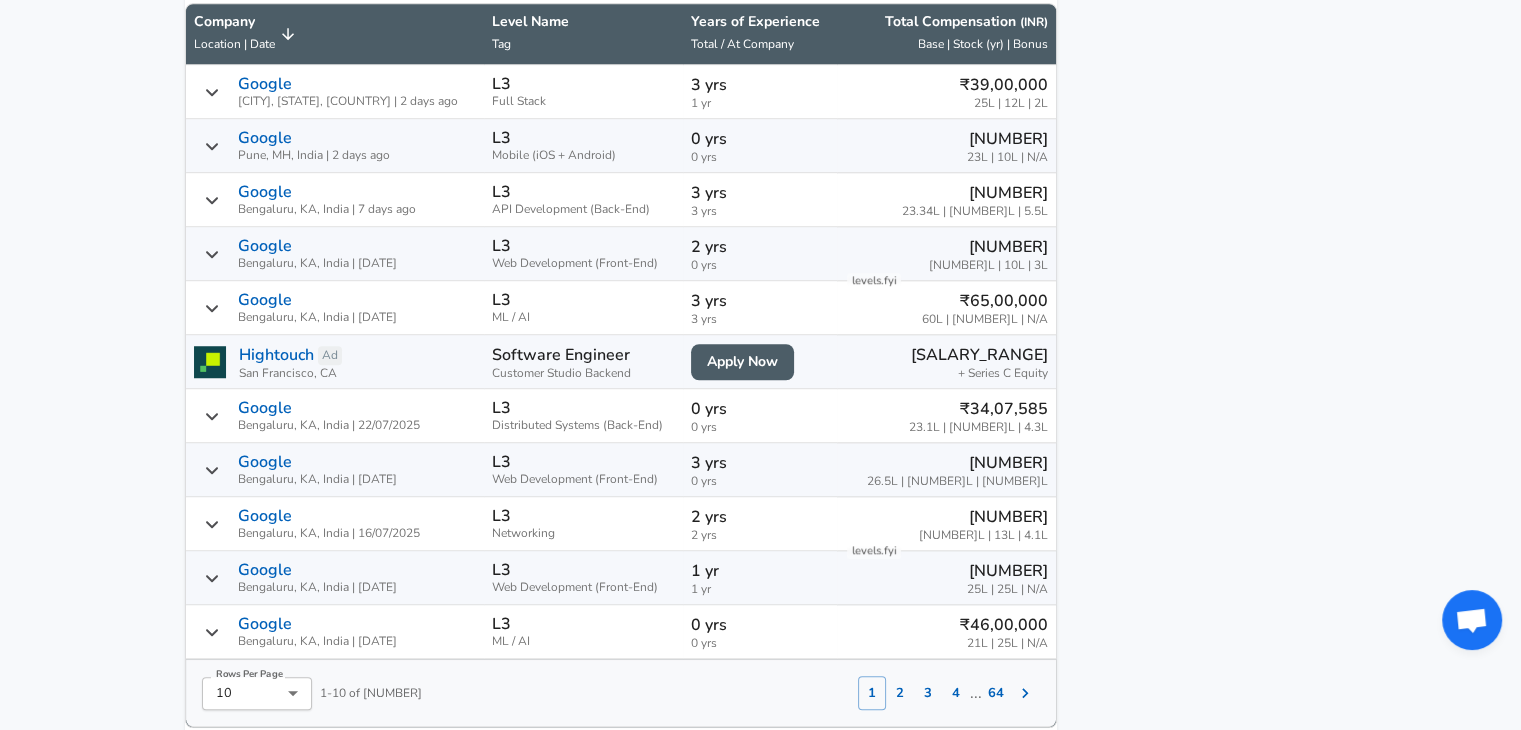 scroll, scrollTop: 1459, scrollLeft: 0, axis: vertical 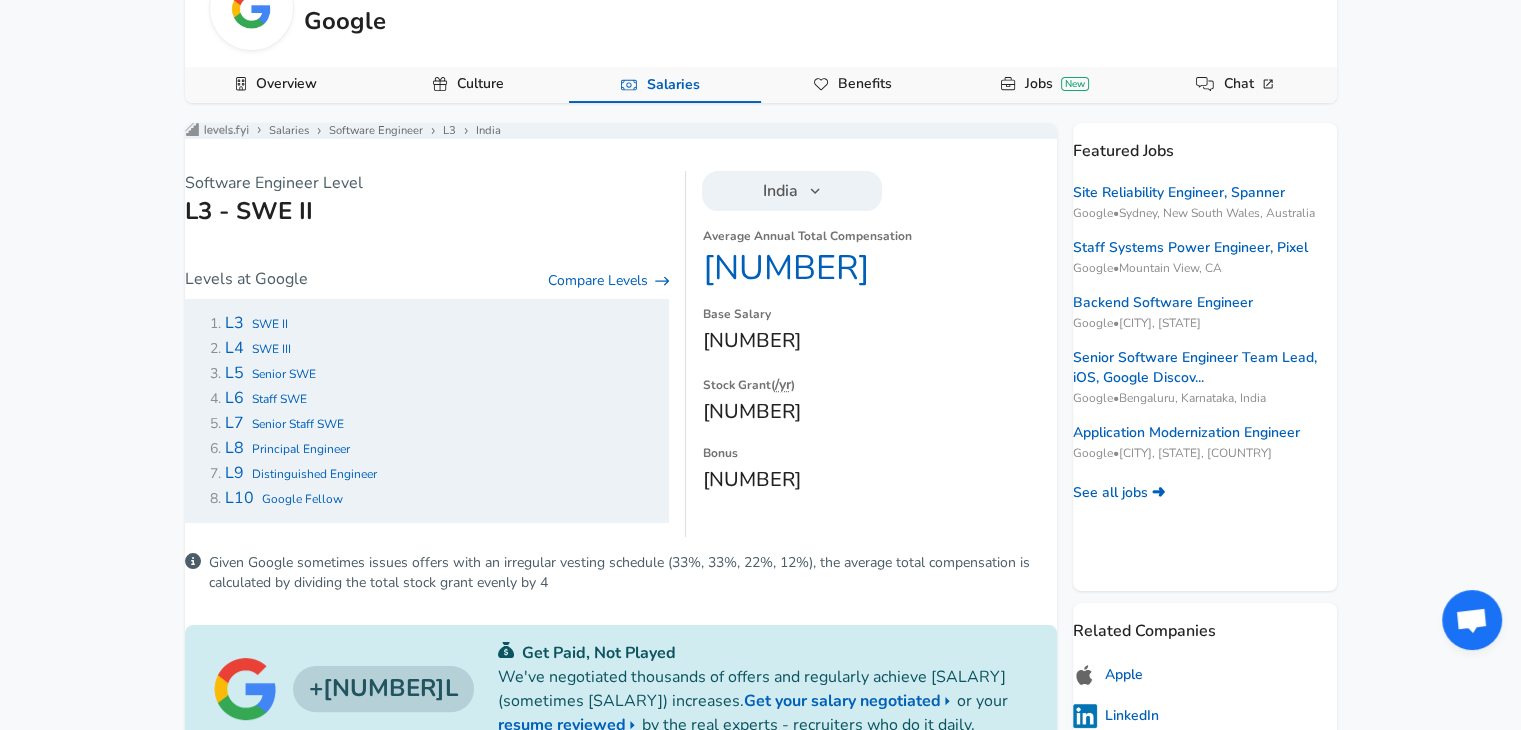 click on "SWE III" at bounding box center (271, 349) 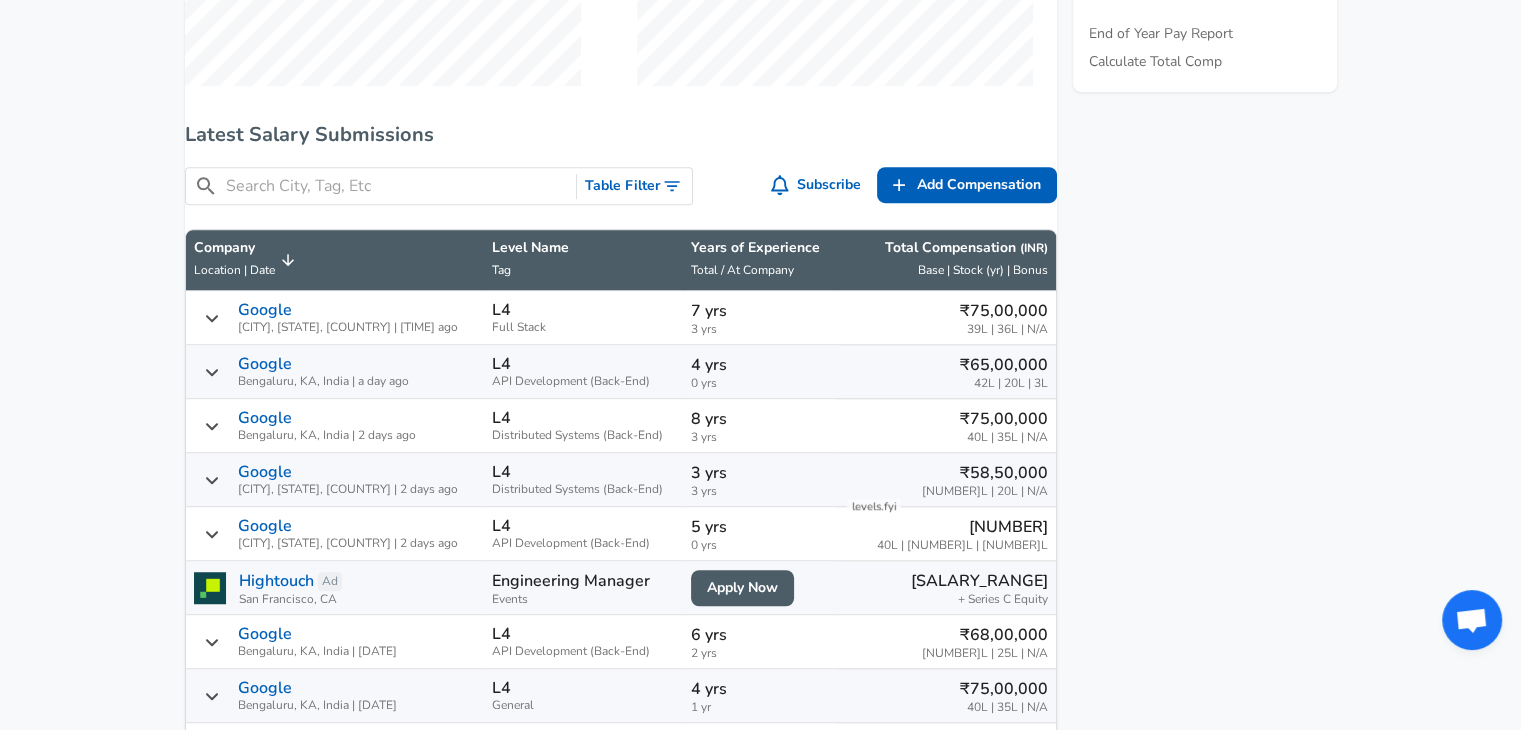 scroll, scrollTop: 1232, scrollLeft: 0, axis: vertical 